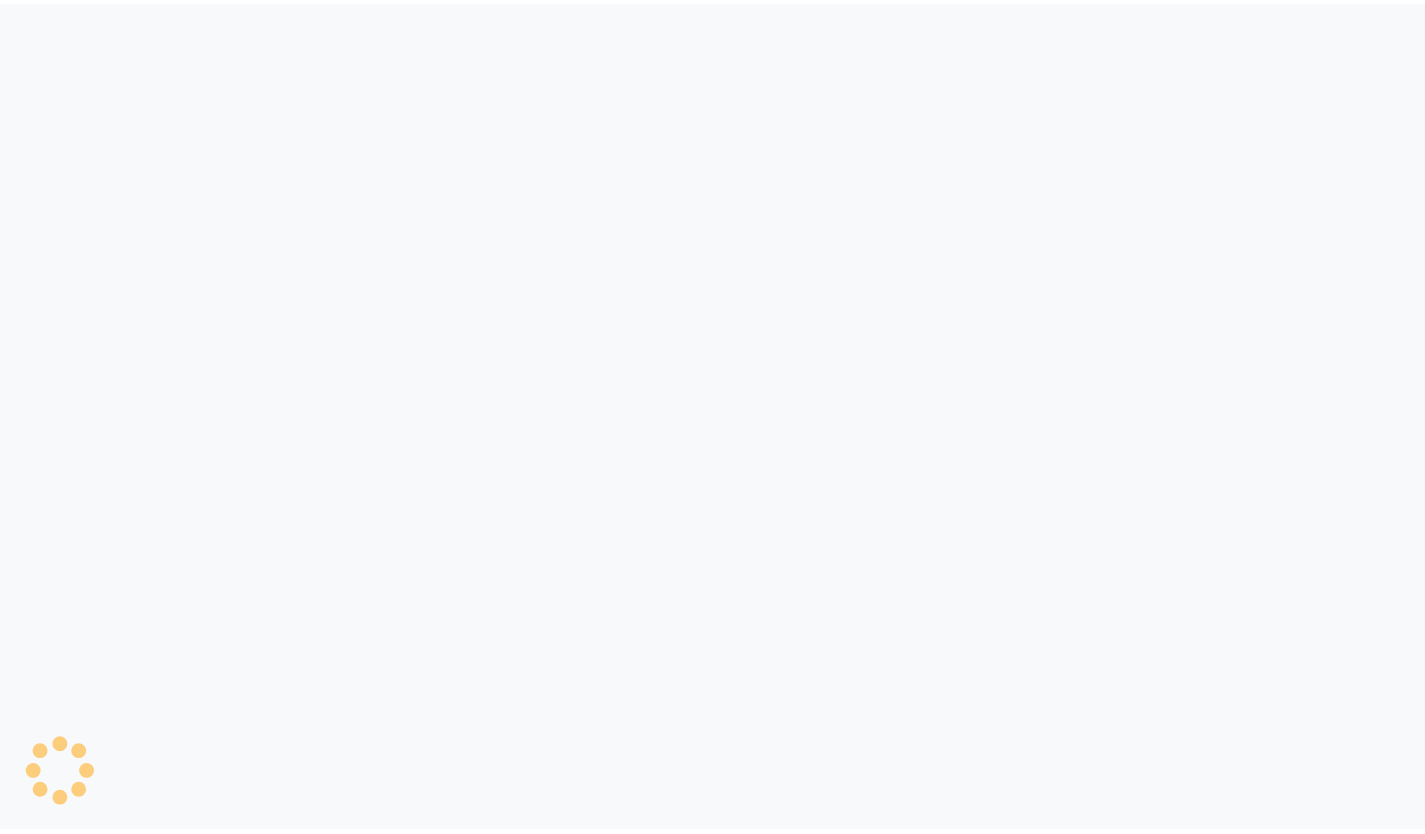 scroll, scrollTop: 0, scrollLeft: 0, axis: both 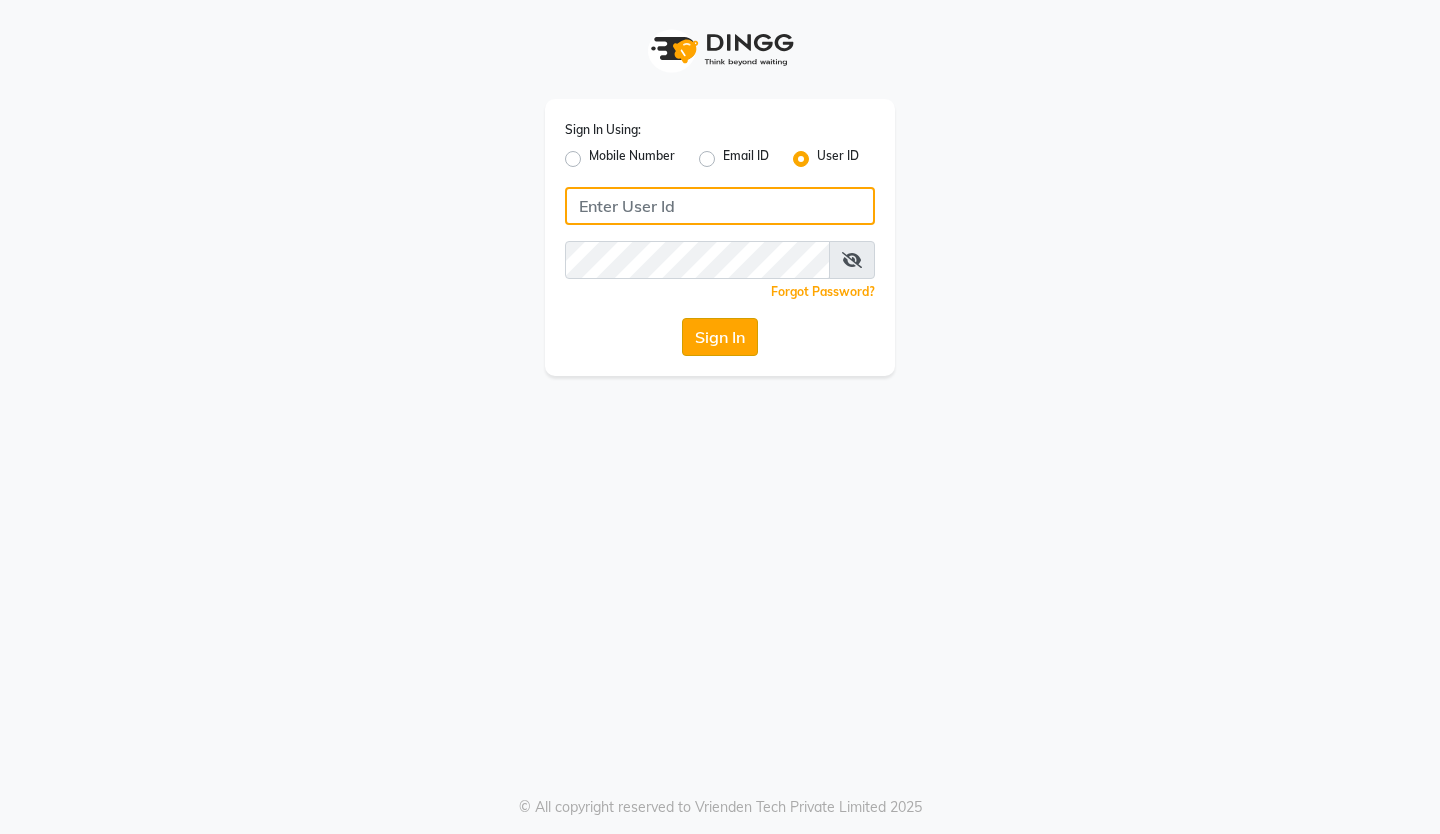 type on "reviewsalon" 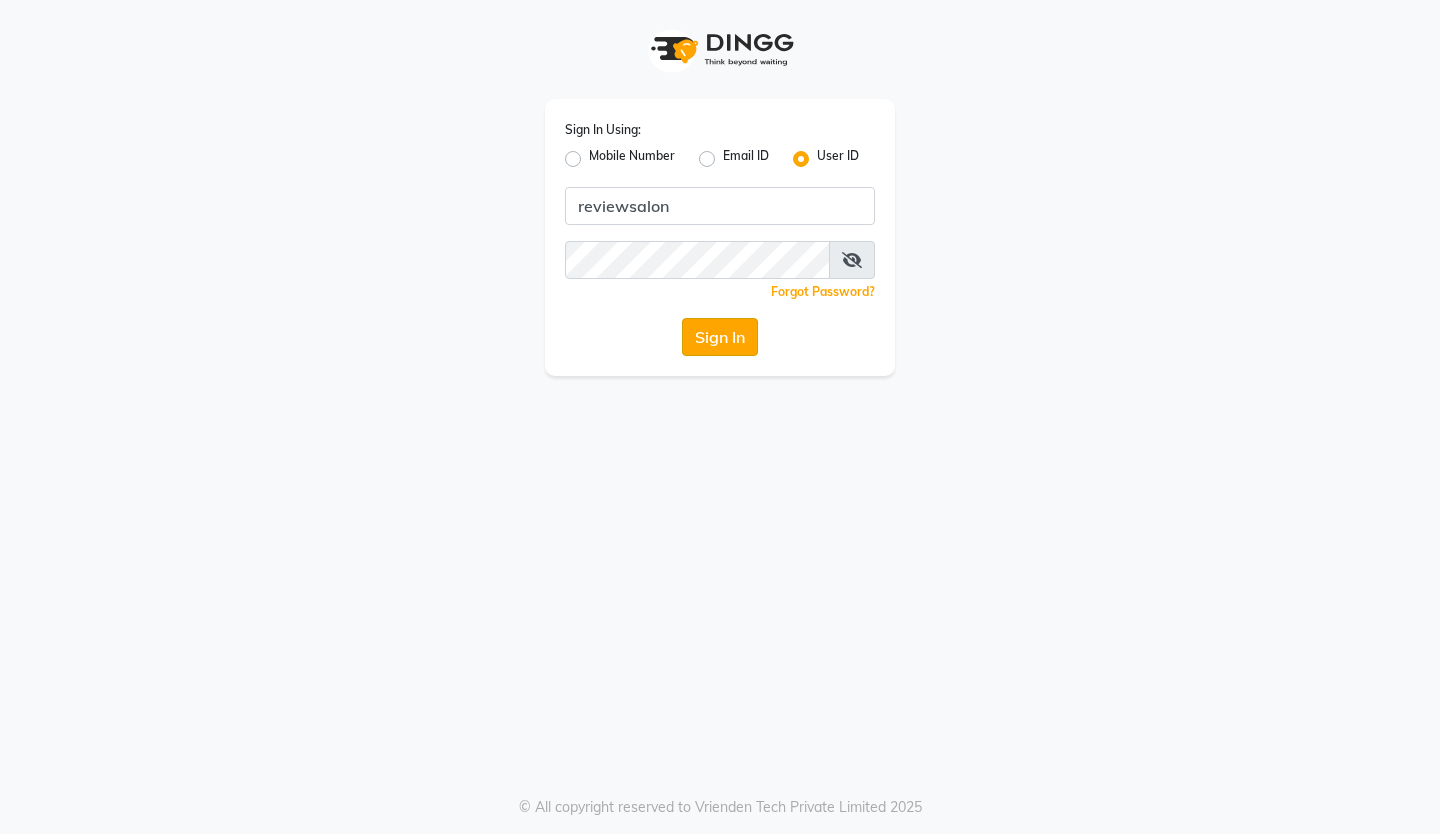 click on "Sign In" 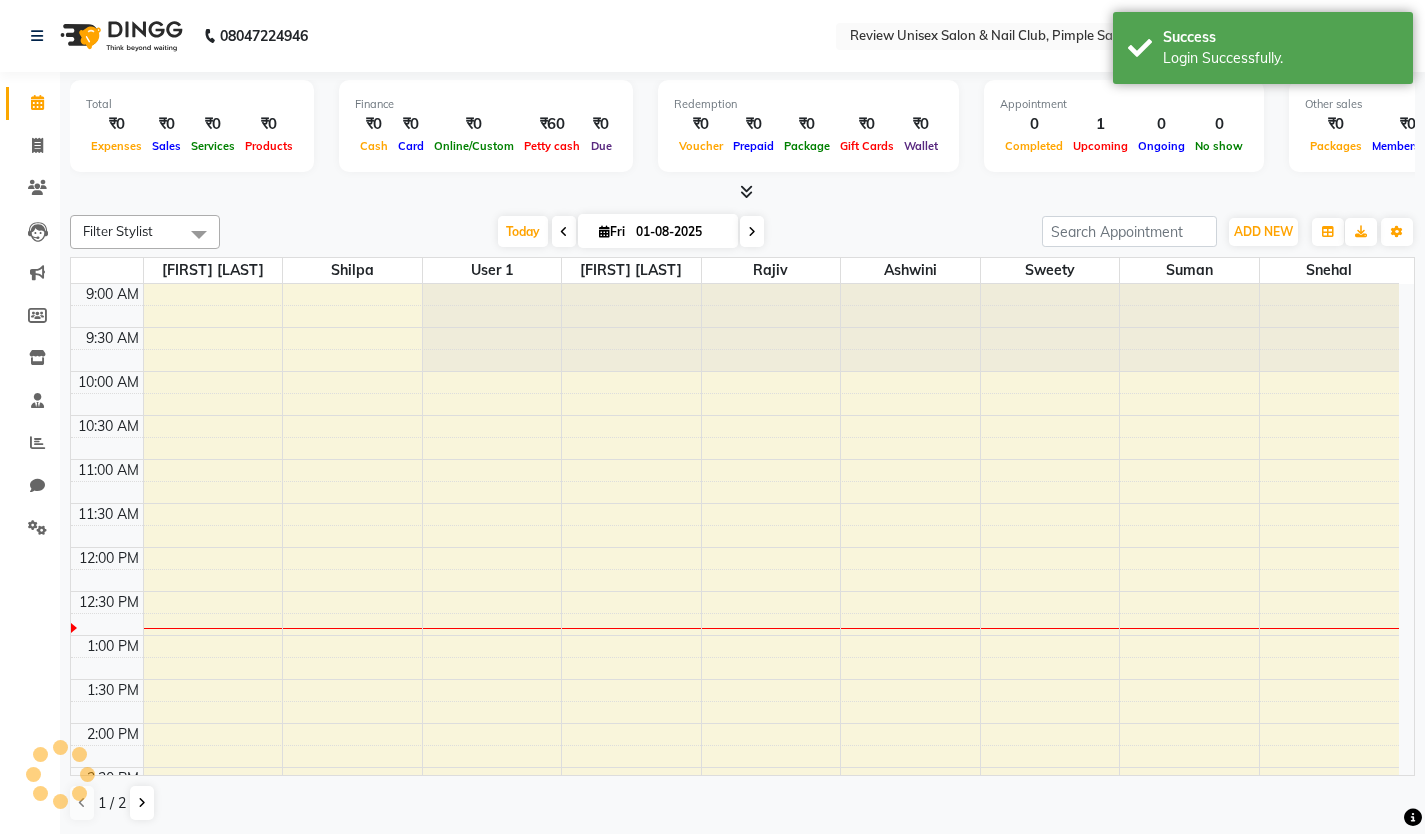 scroll, scrollTop: 0, scrollLeft: 0, axis: both 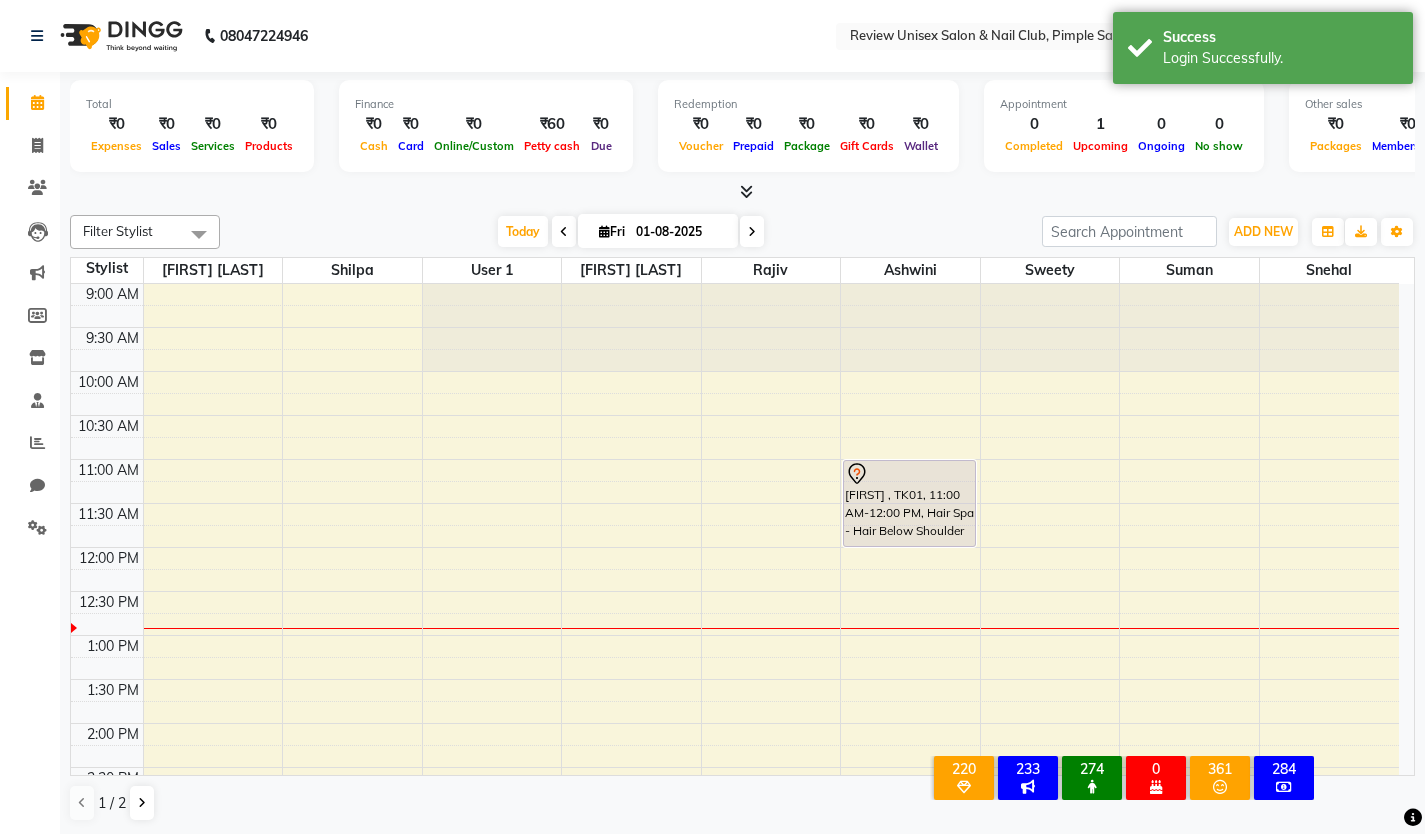 click on "9:00 AM 9:30 AM 10:00 AM 10:30 AM 11:00 AM 11:30 AM 12:00 PM 12:30 PM 1:00 PM 1:30 PM 2:00 PM 2:30 PM 3:00 PM 3:30 PM 4:00 PM 4:30 PM 5:00 PM 5:30 PM 6:00 PM 6:30 PM 7:00 PM 7:30 PM 8:00 PM 8:30 PM 9:00 PM 9:30 PM [FIRST] , TK01, 11:00 AM-12:00 PM, Hair Spa - Hair Below Shoulder" at bounding box center [735, 855] 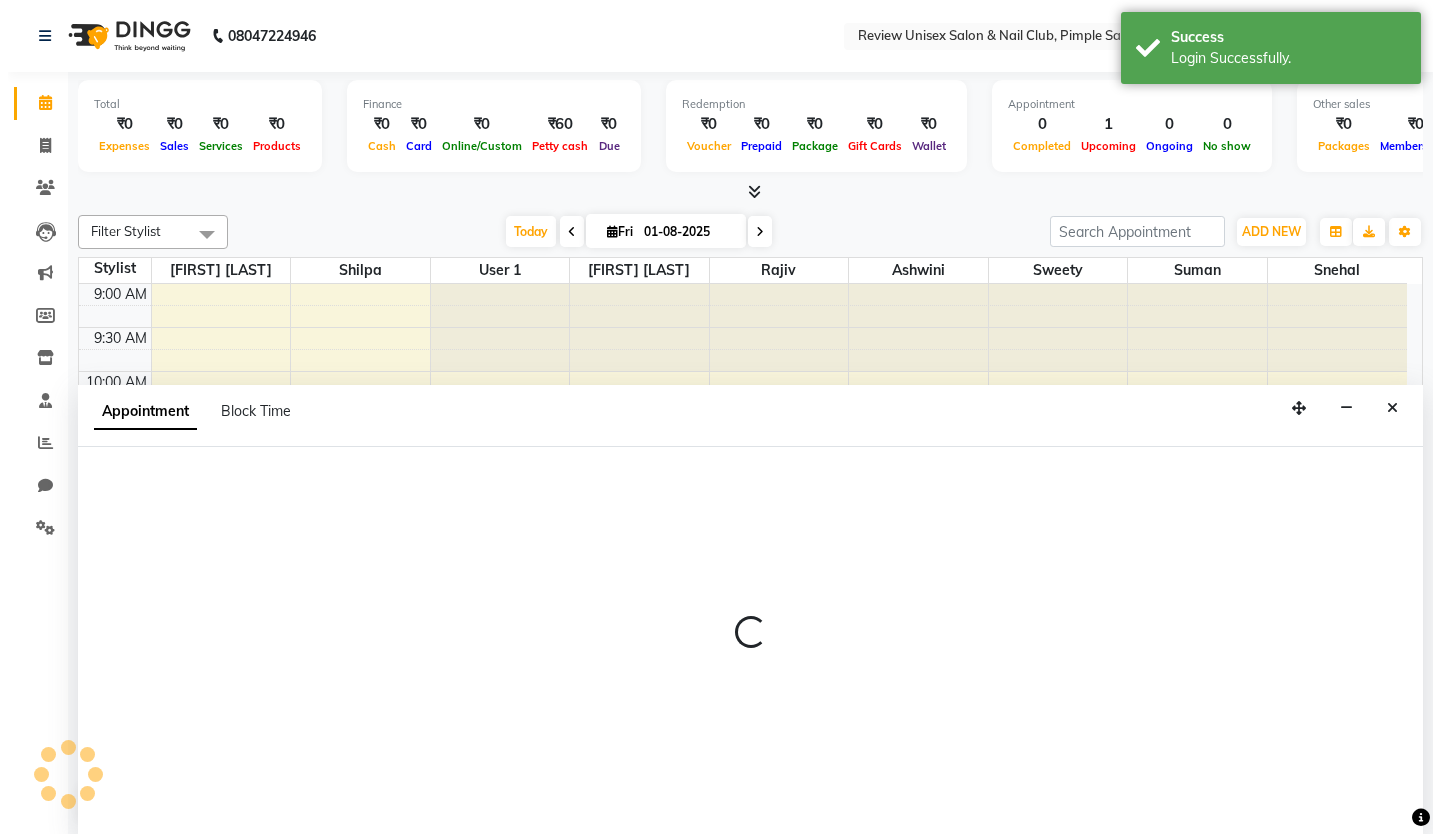 scroll, scrollTop: 1, scrollLeft: 0, axis: vertical 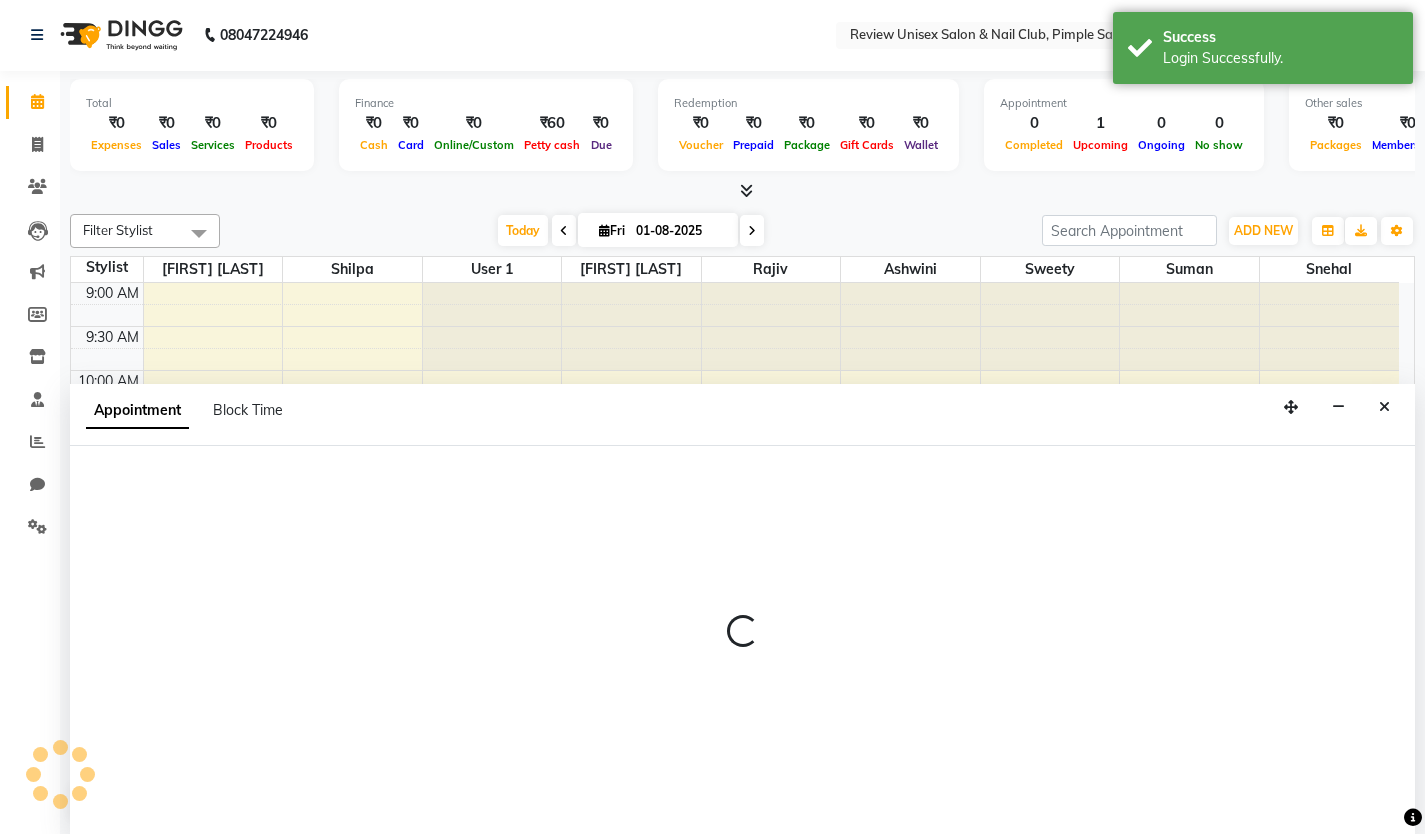 select on "77735" 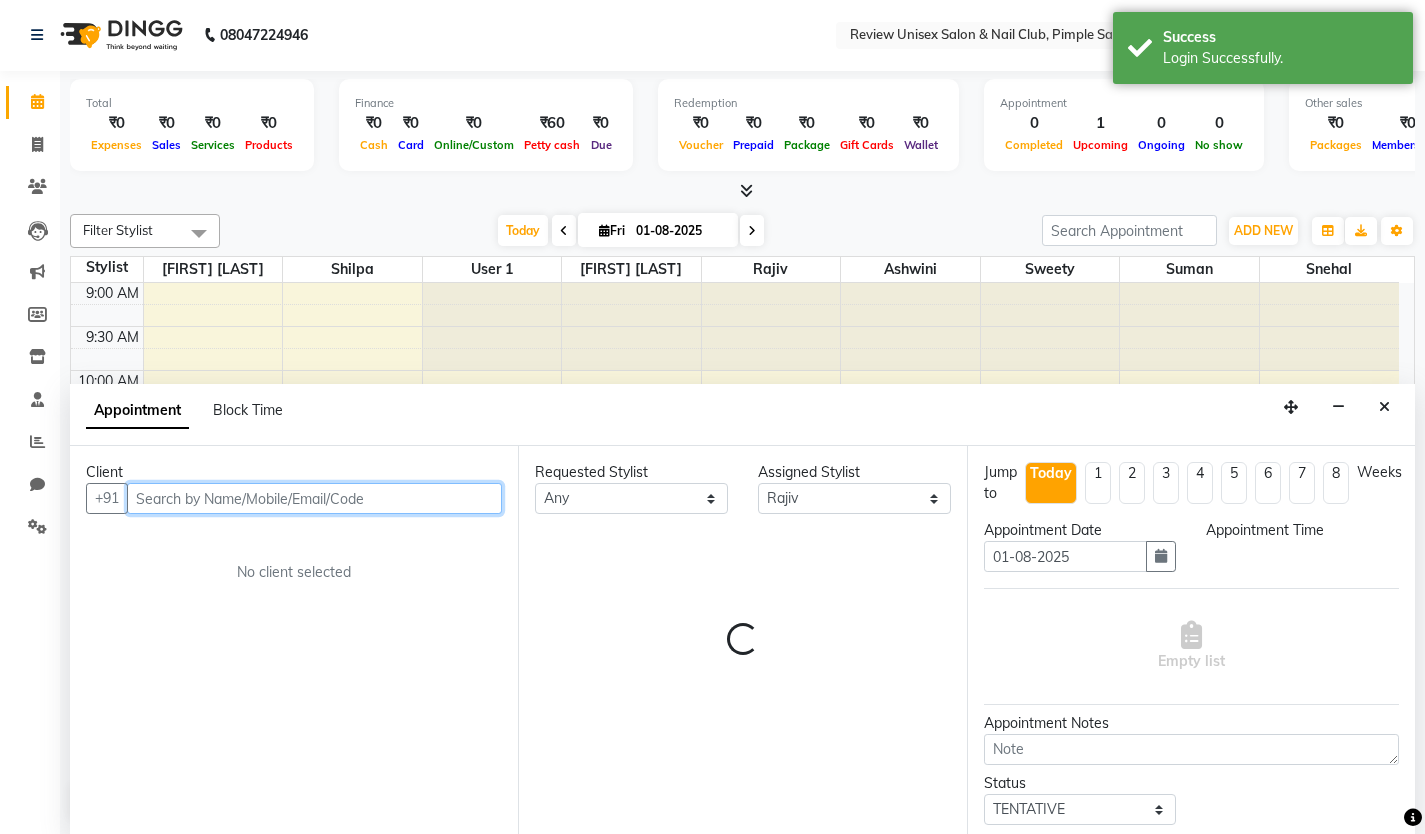 select on "690" 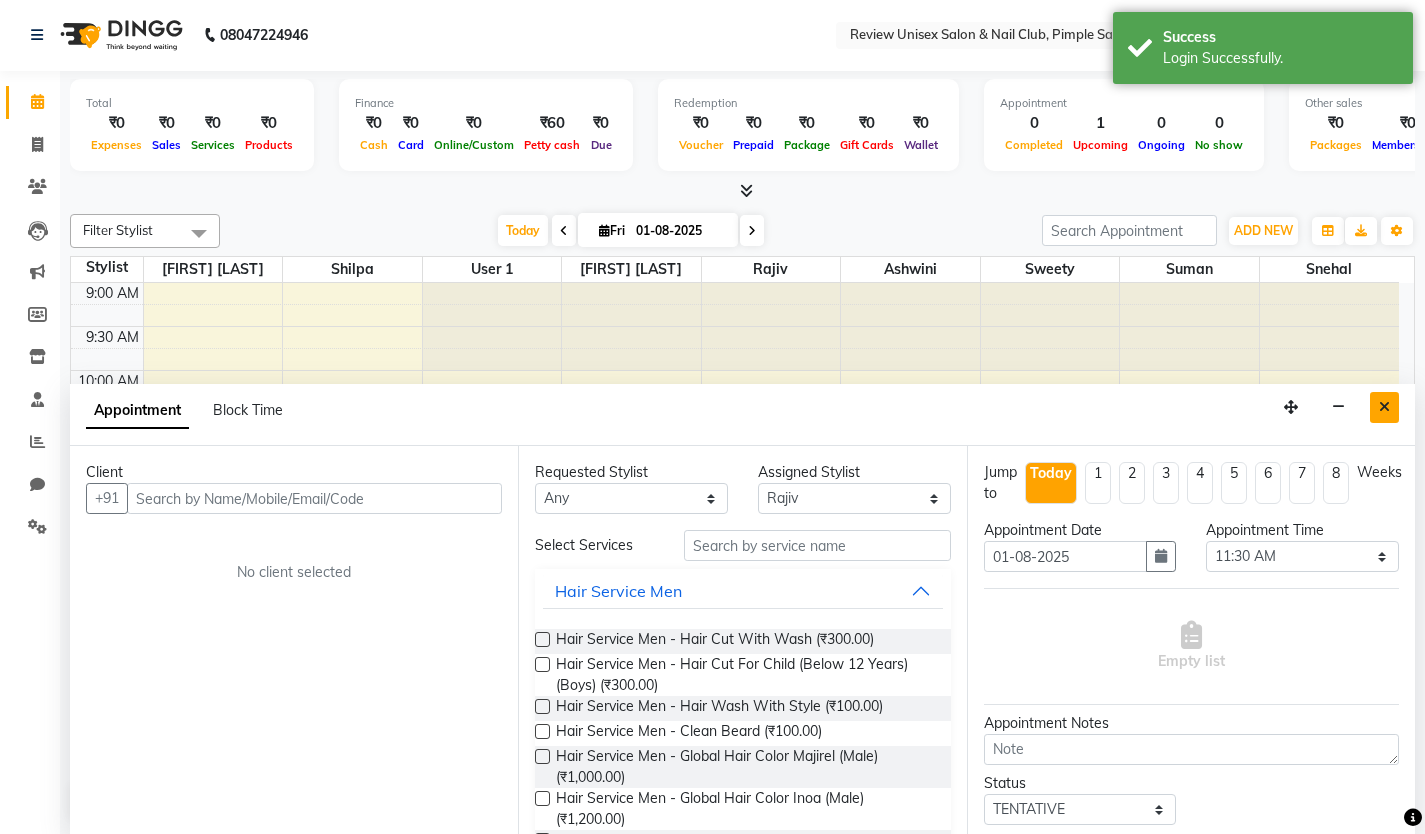 click at bounding box center [1384, 407] 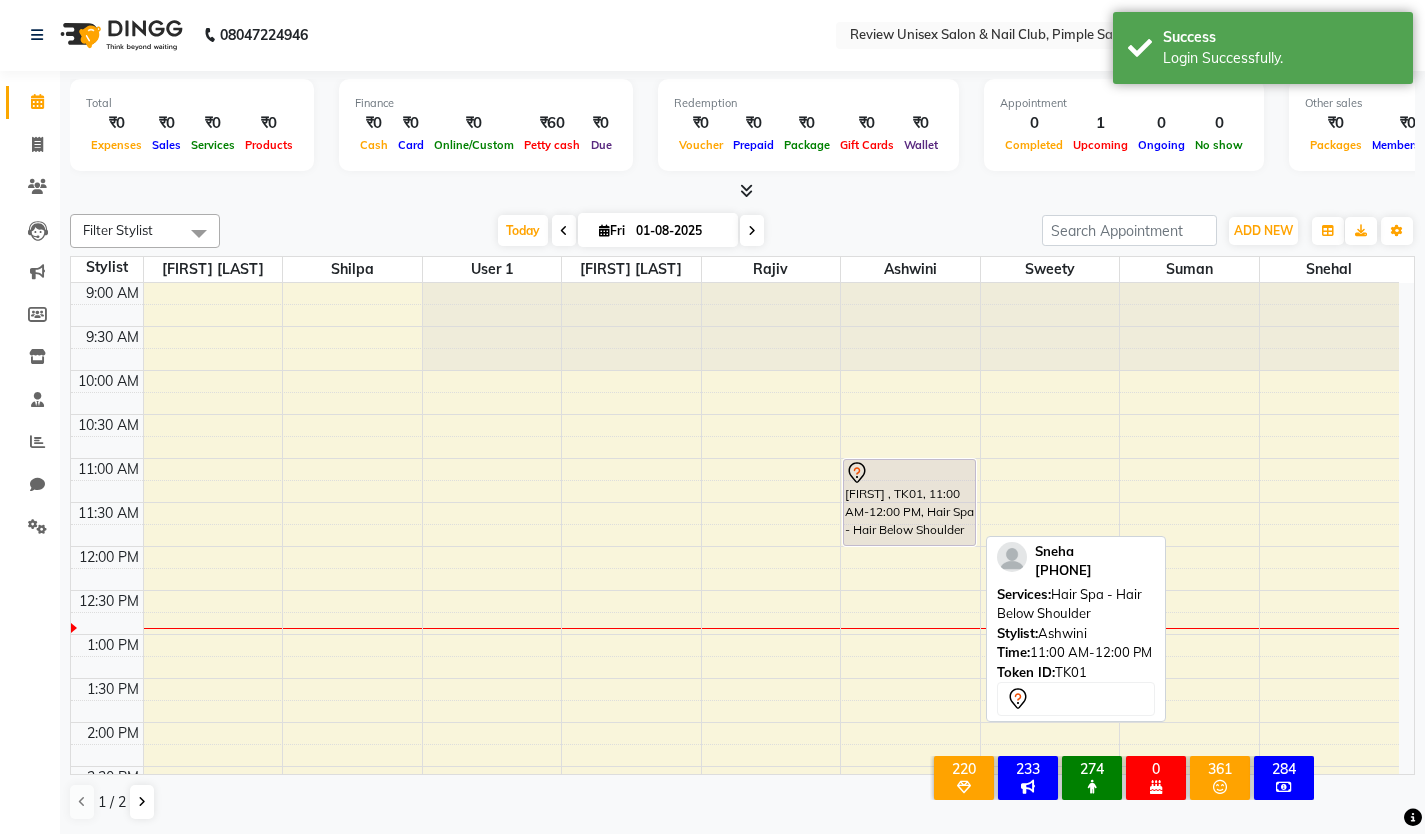 click on "[FIRST] , TK01, 11:00 AM-12:00 PM, Hair Spa - Hair Below Shoulder" at bounding box center (909, 502) 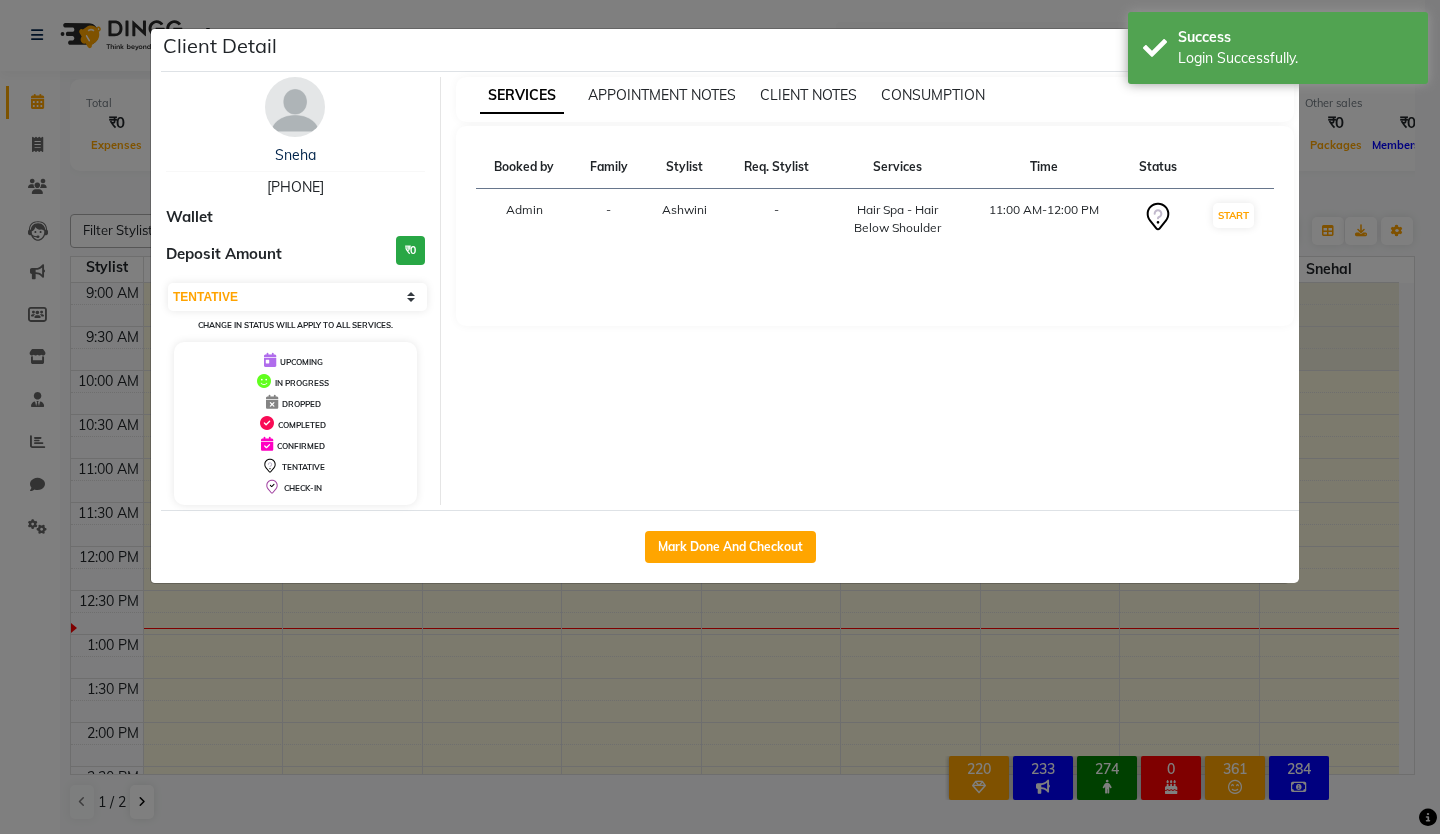click on "Select IN SERVICE CONFIRMED TENTATIVE CHECK IN MARK DONE DROPPED UPCOMING Change in status will apply to all services." at bounding box center (295, 307) 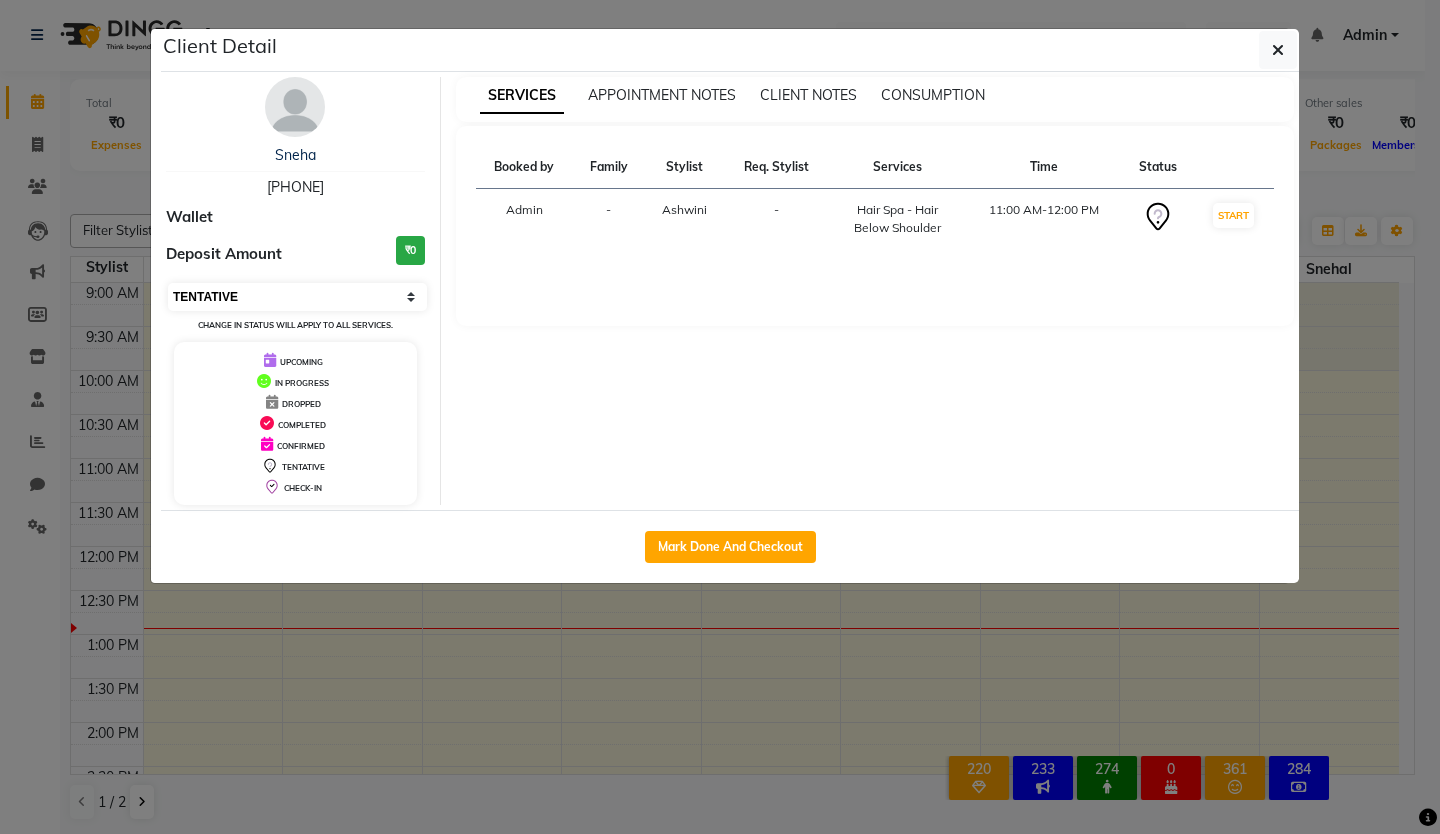 click on "Select IN SERVICE CONFIRMED TENTATIVE CHECK IN MARK DONE DROPPED UPCOMING" at bounding box center [297, 297] 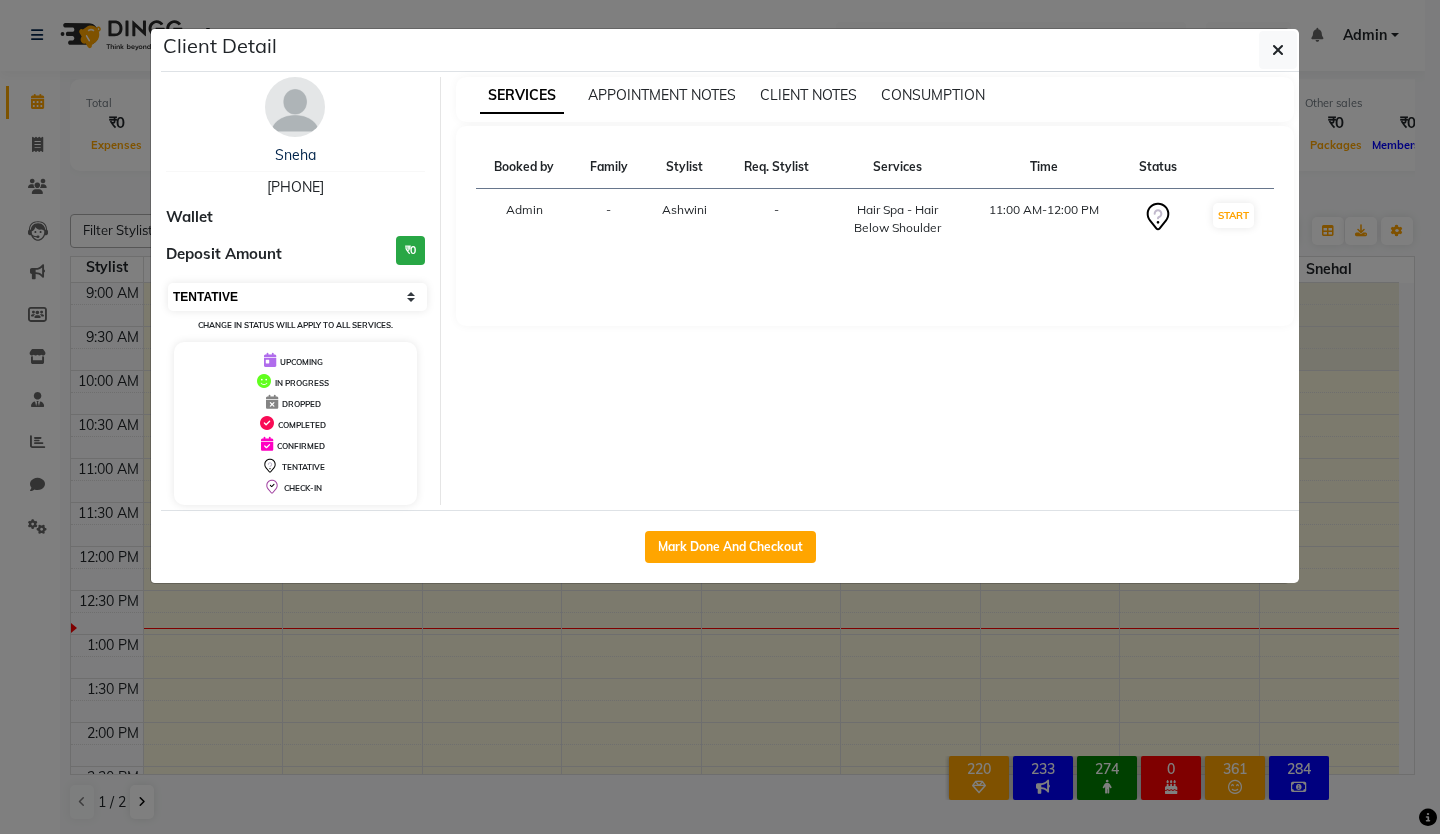 select on "3" 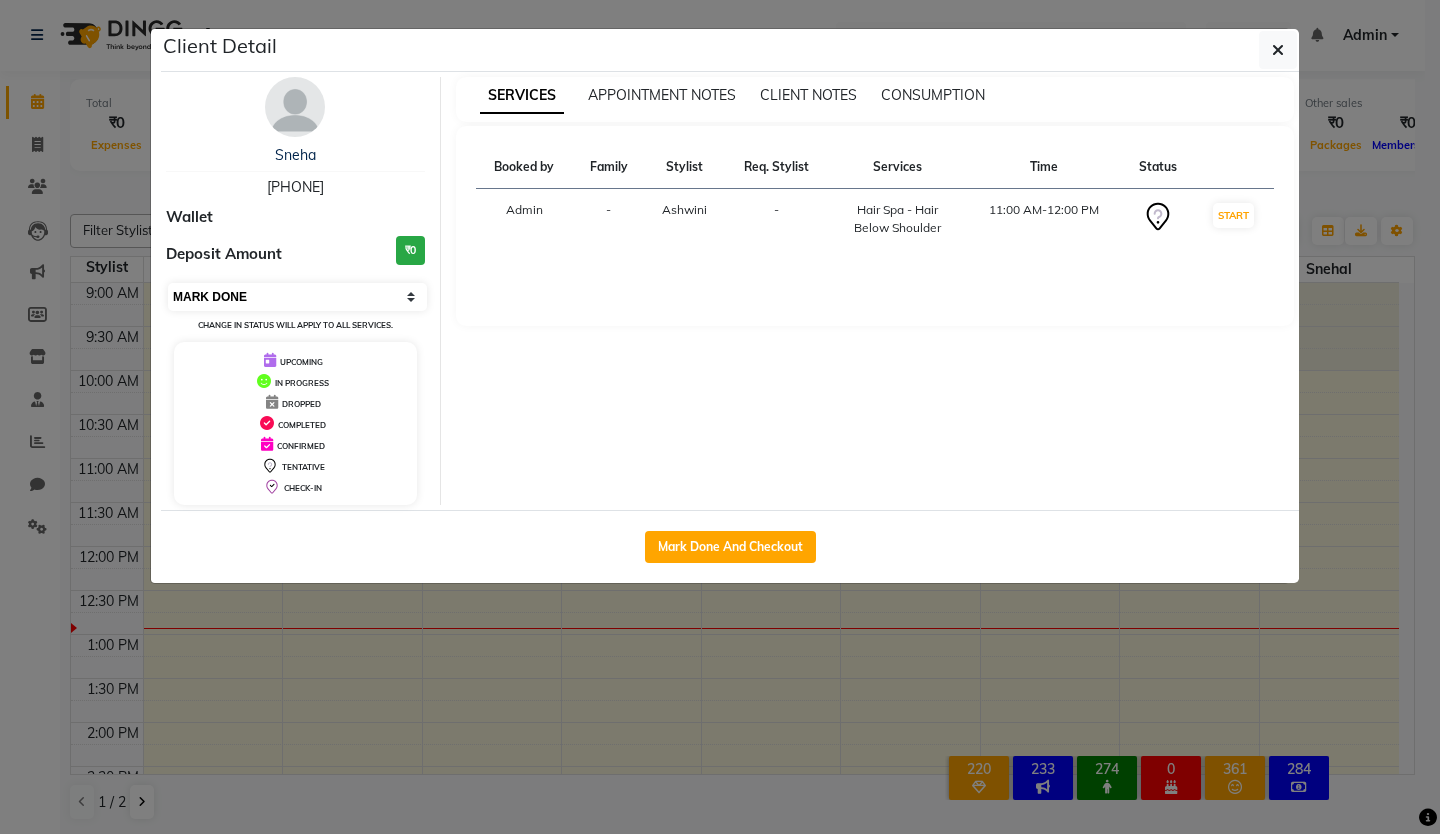 click on "Select IN SERVICE CONFIRMED TENTATIVE CHECK IN MARK DONE DROPPED UPCOMING" at bounding box center (297, 297) 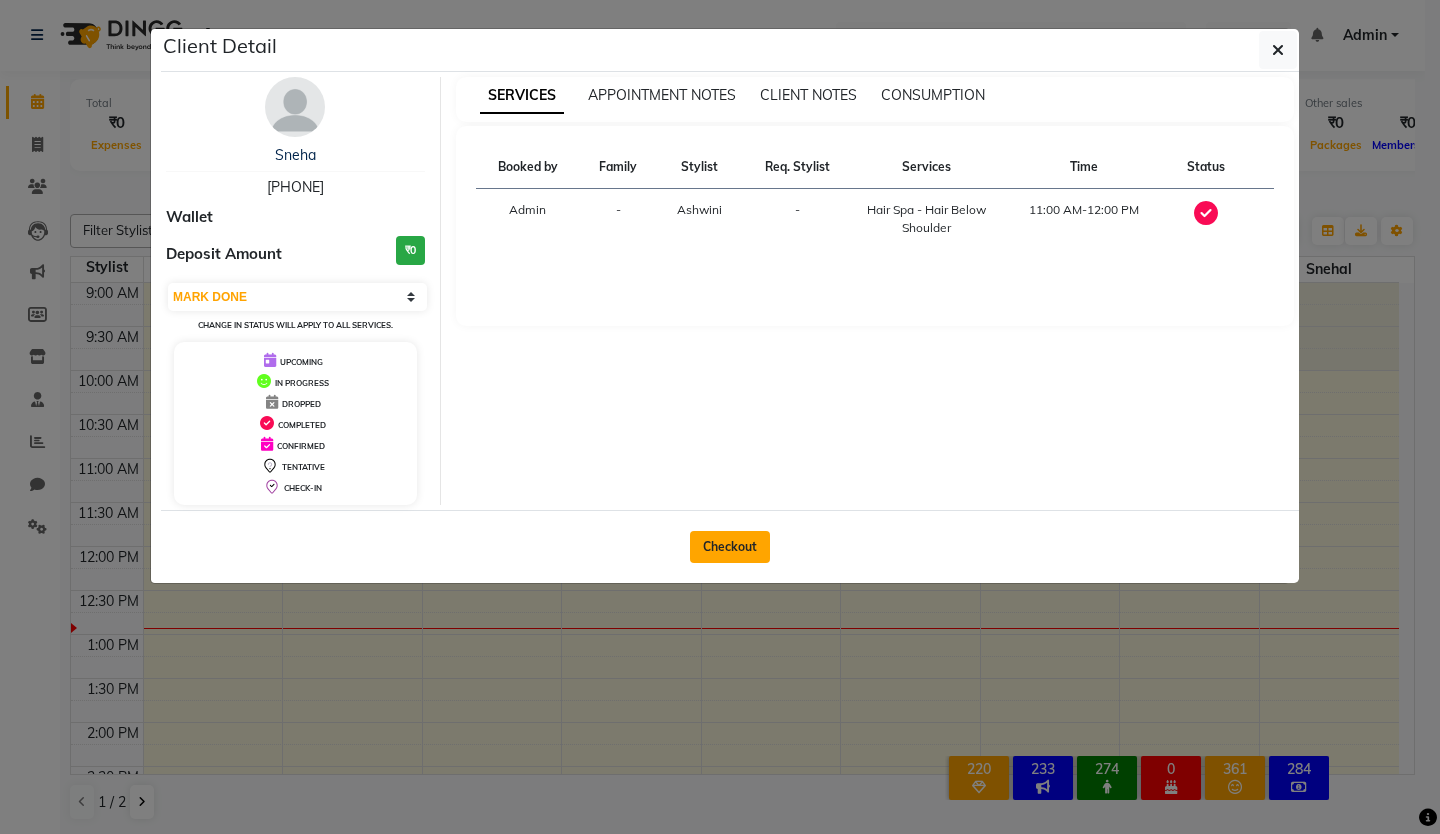click on "Checkout" 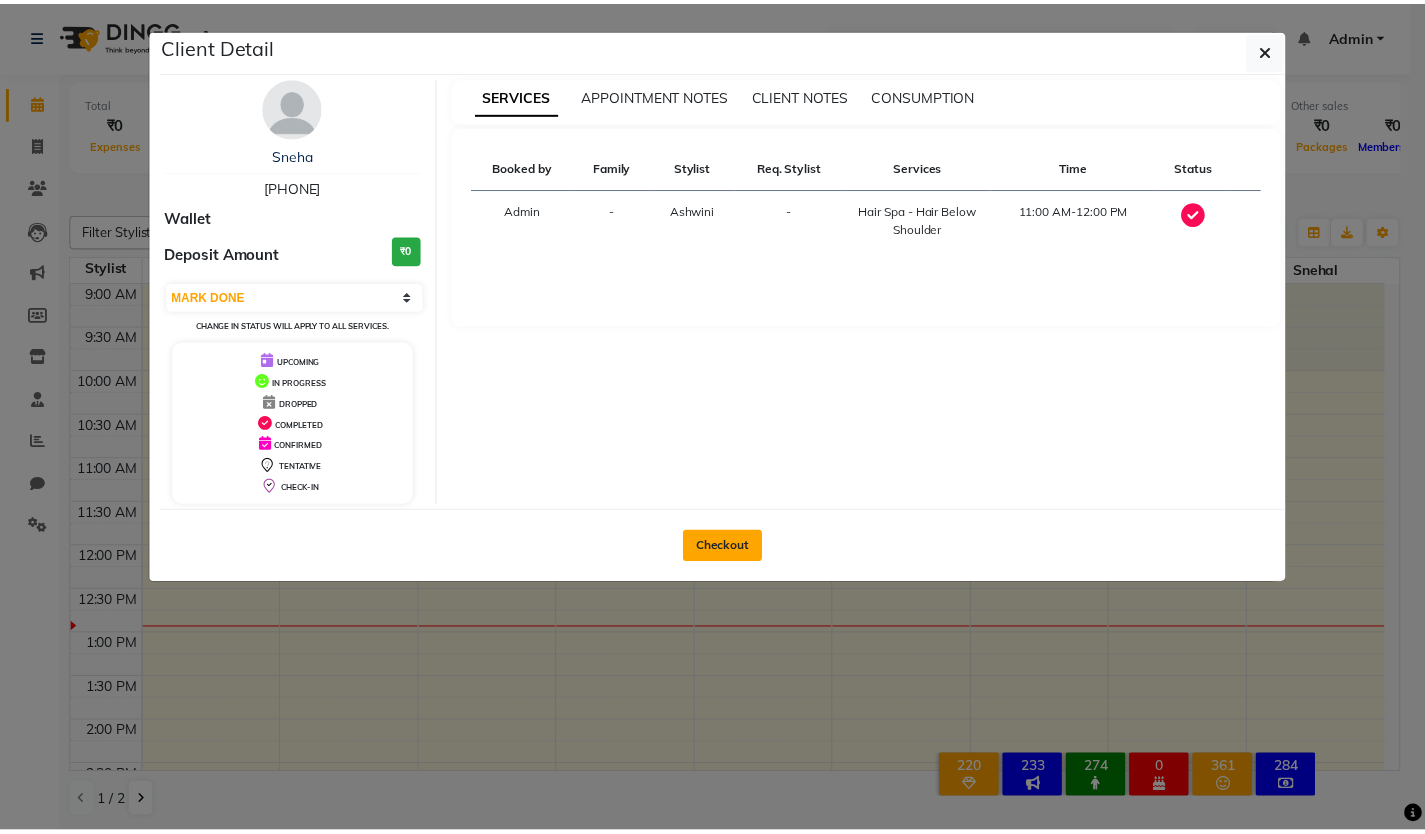 scroll, scrollTop: 0, scrollLeft: 0, axis: both 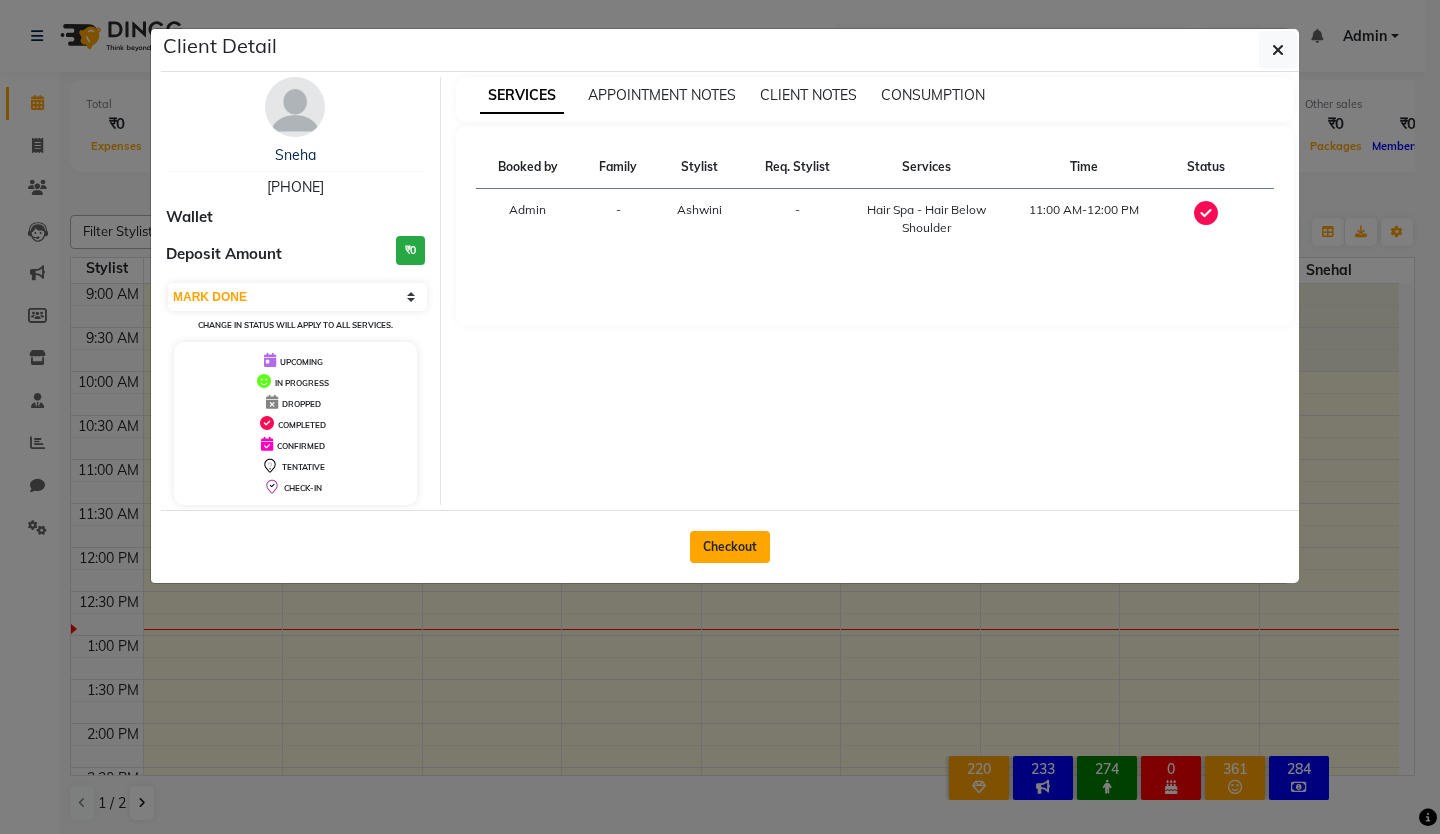 select on "766" 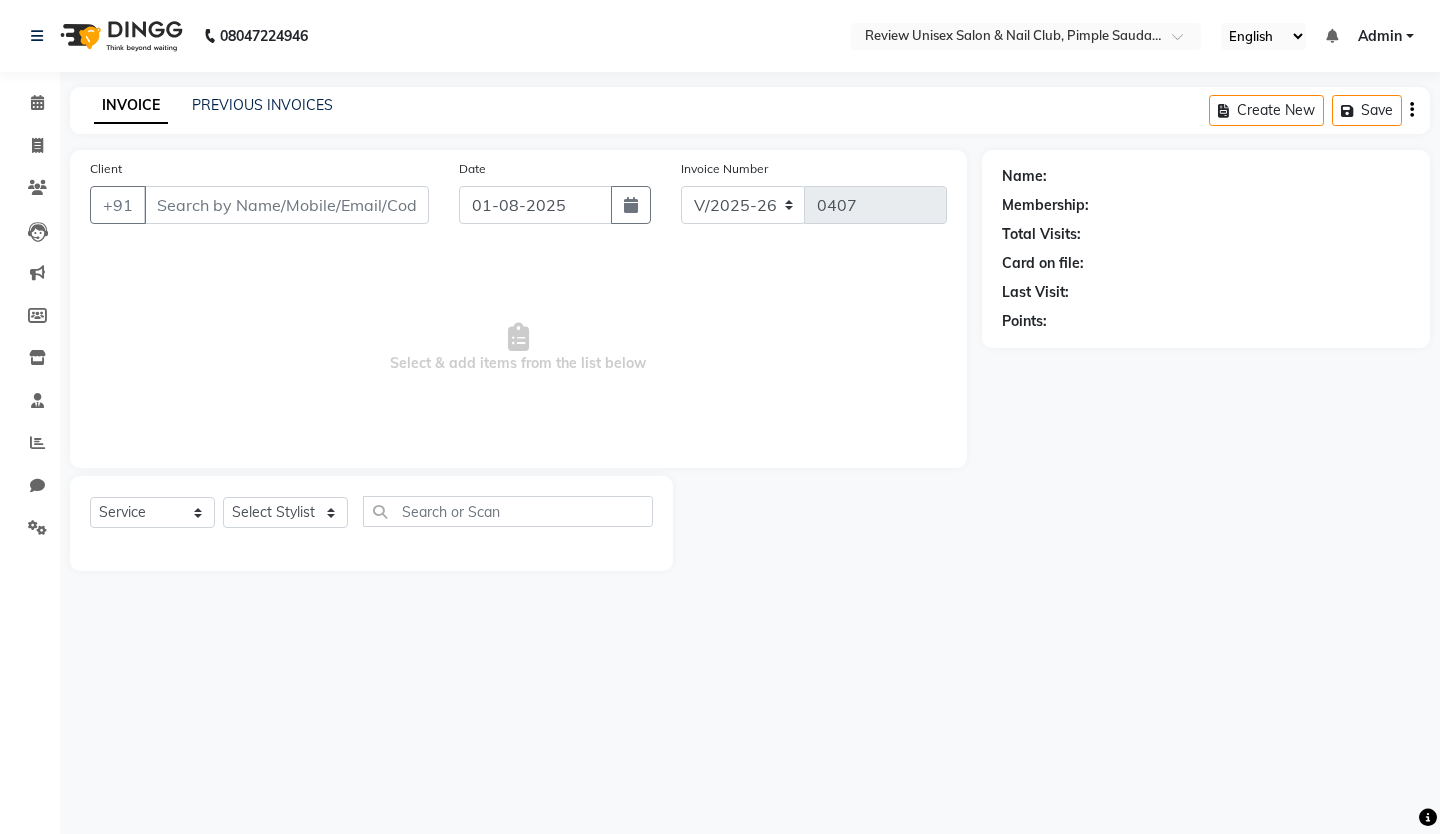type on "[PHONE]" 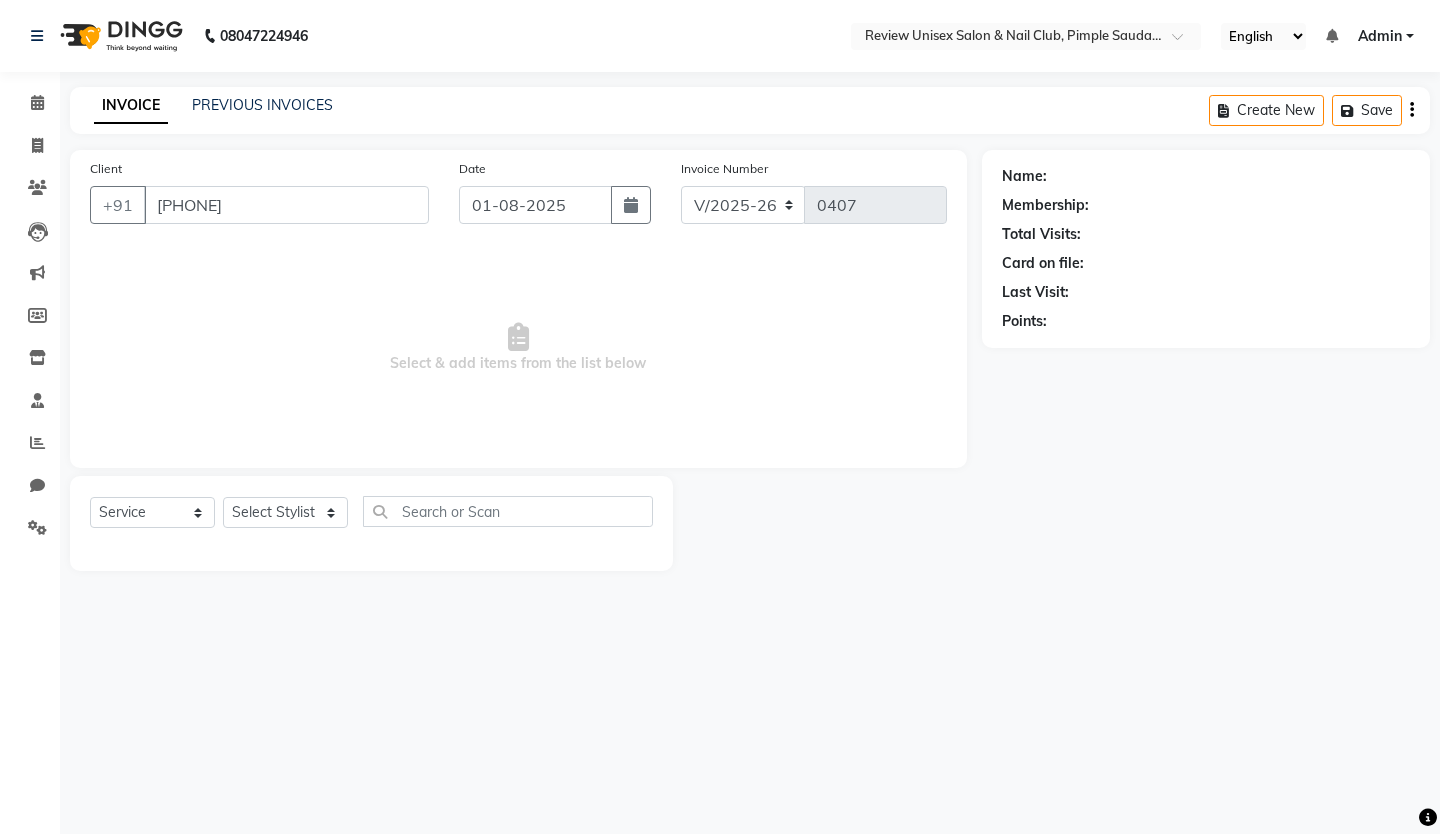 select on "80901" 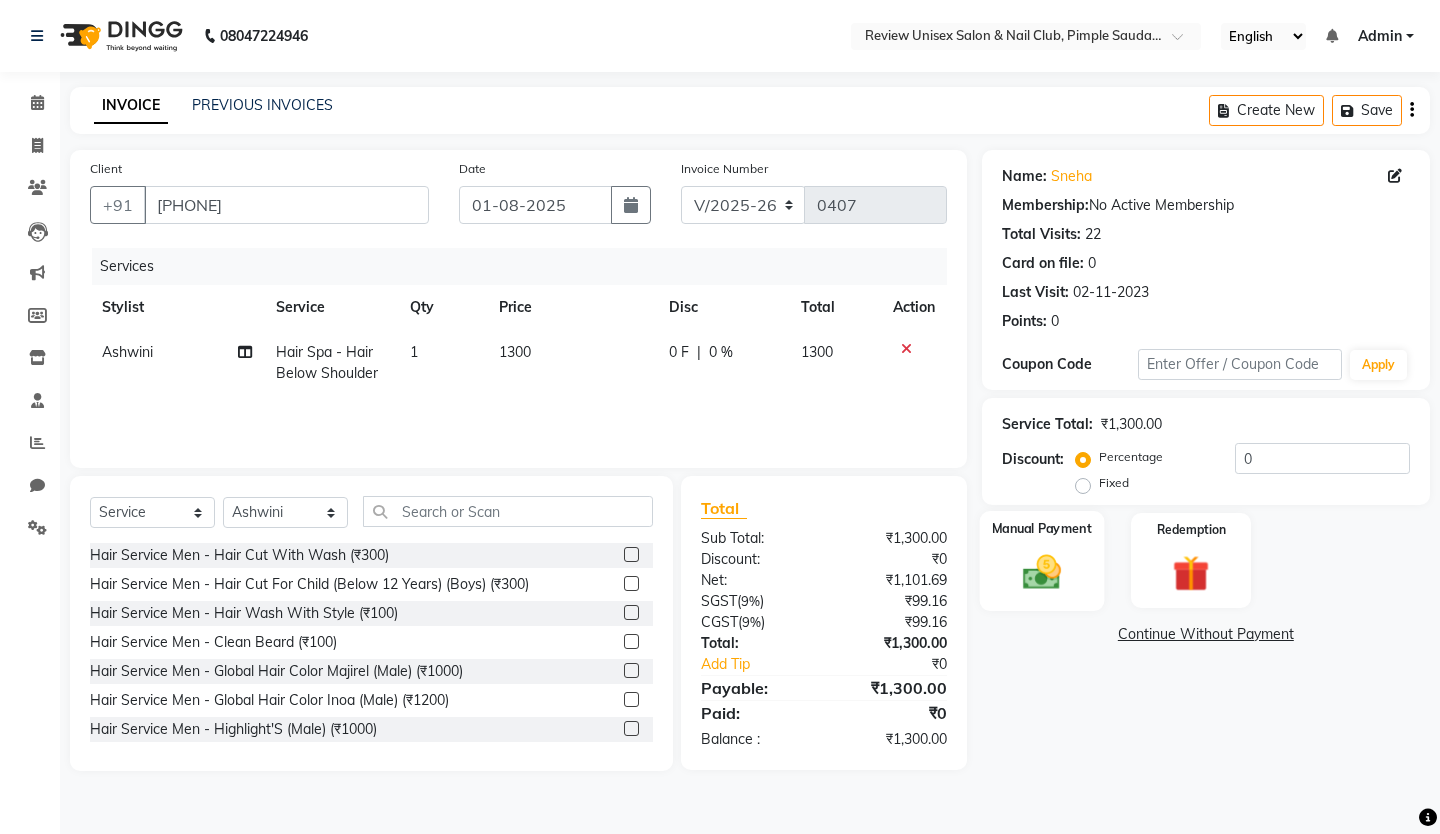 click 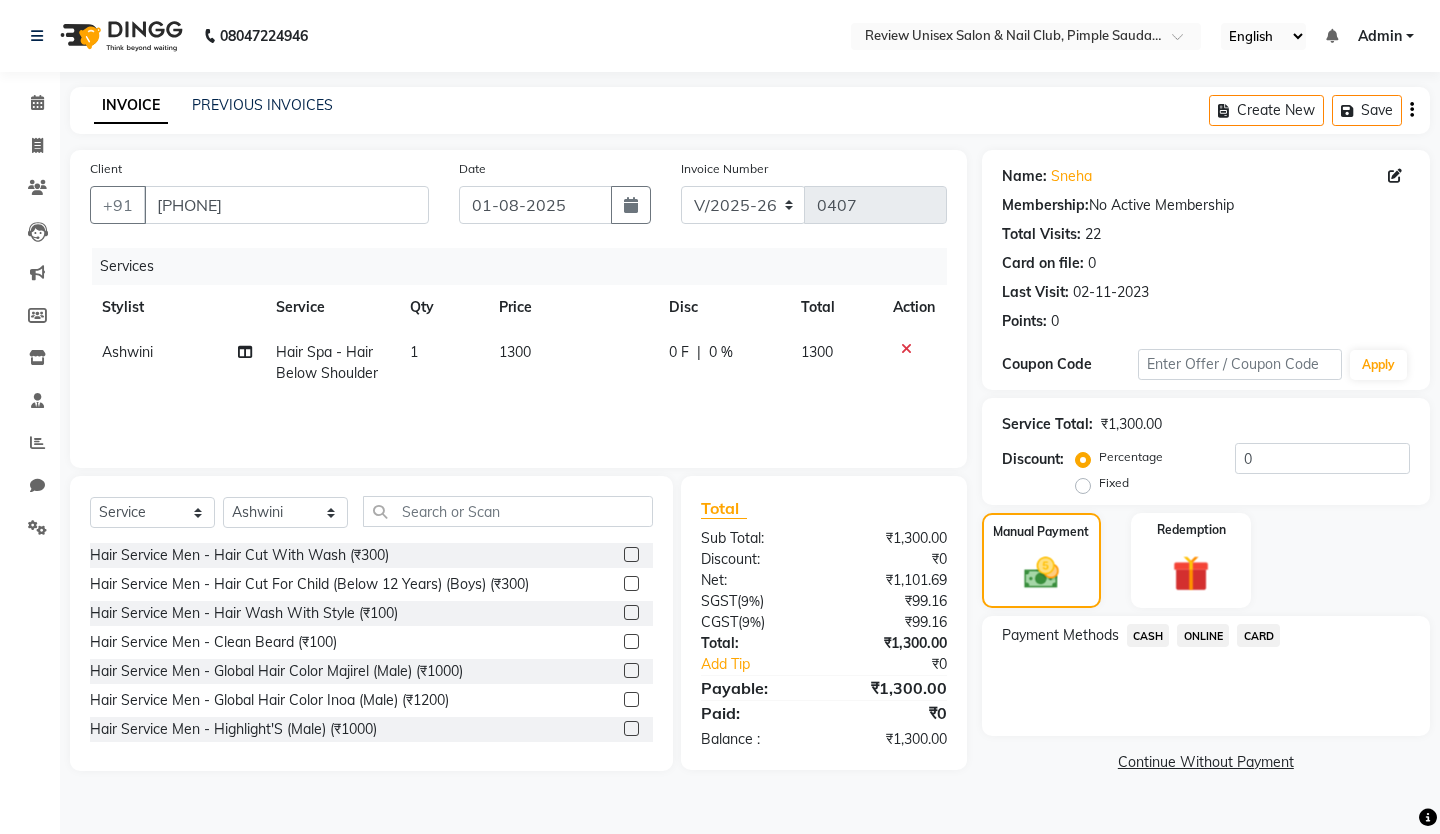 click on "ONLINE" 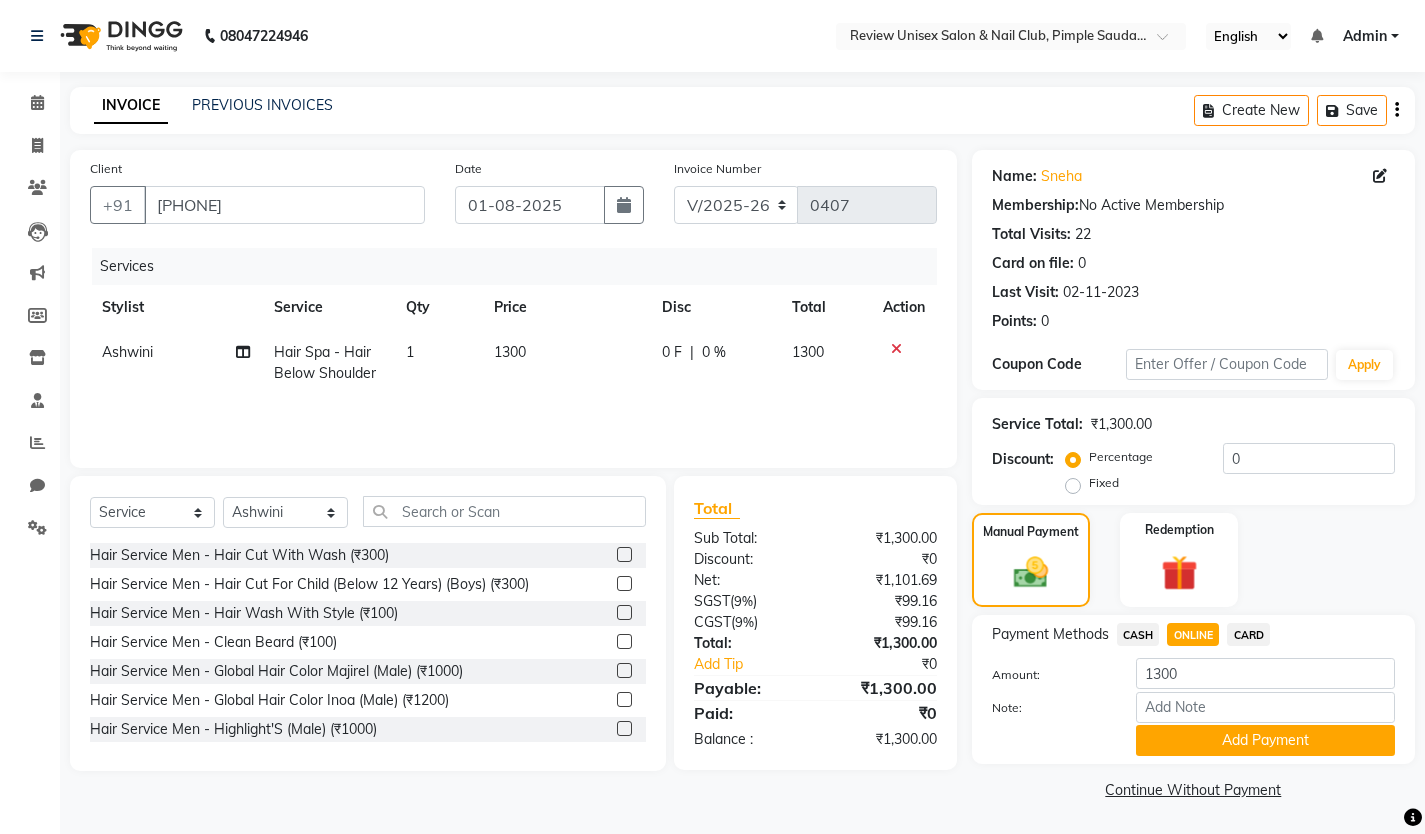 click on "CASH" 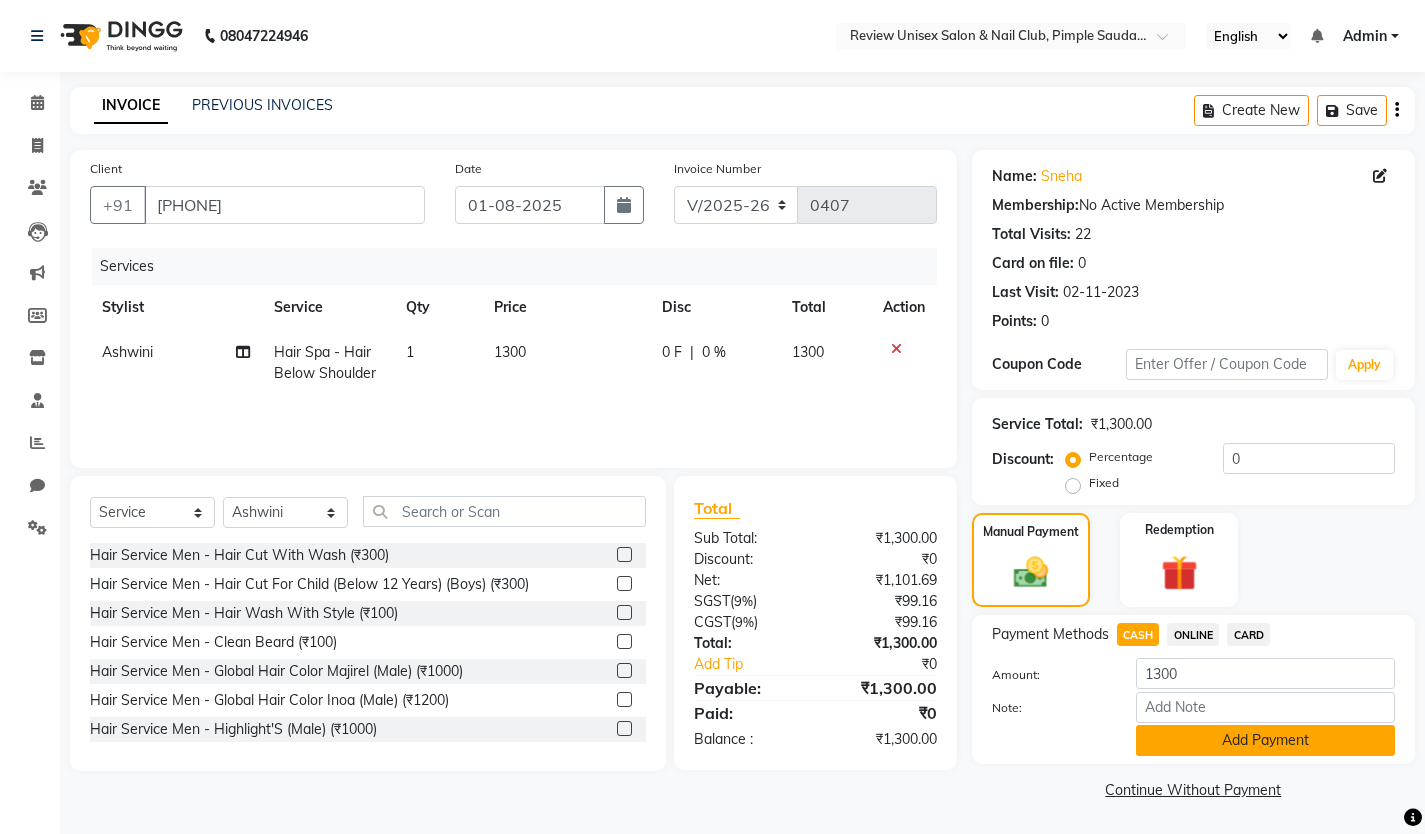 click on "Add Payment" 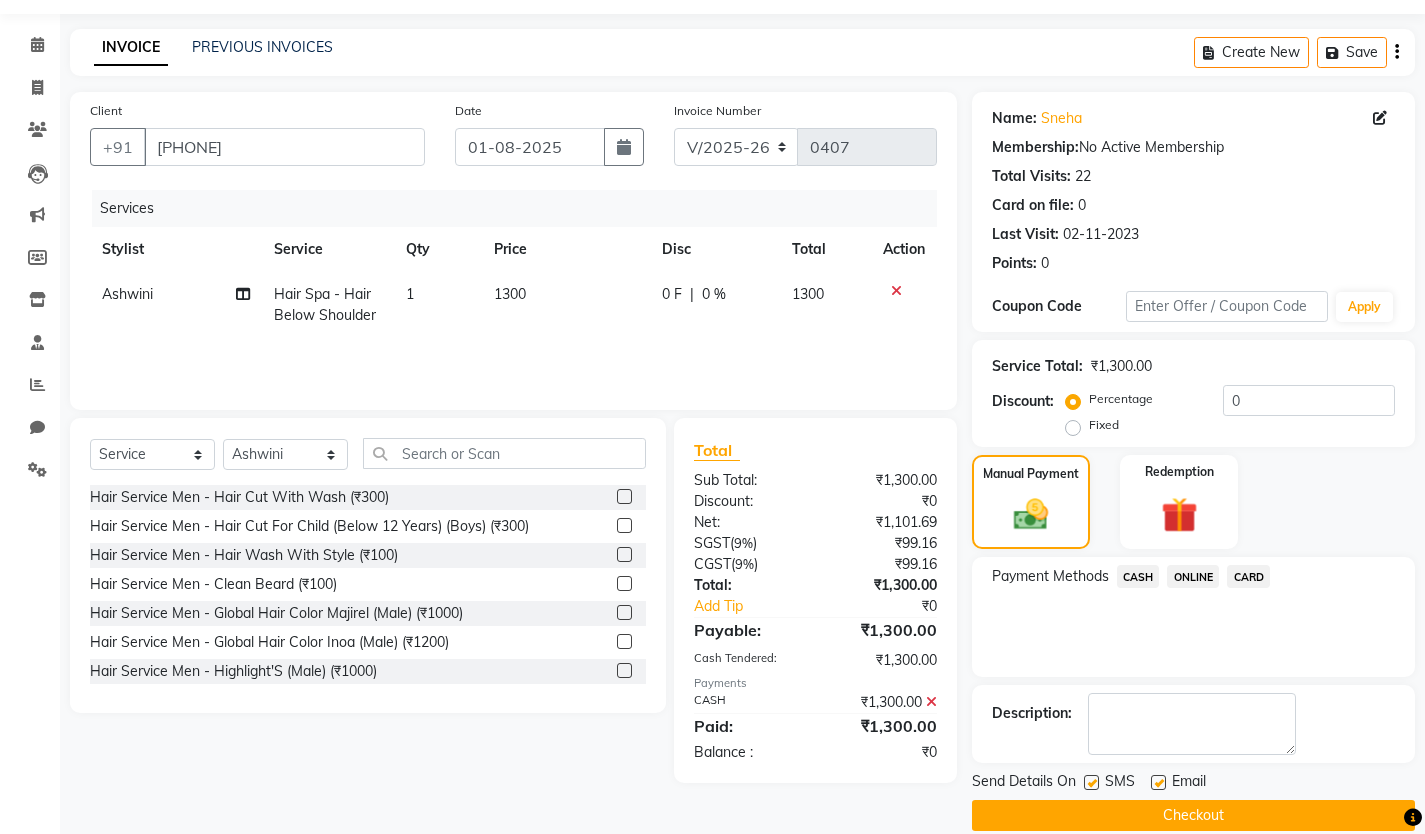 scroll, scrollTop: 85, scrollLeft: 0, axis: vertical 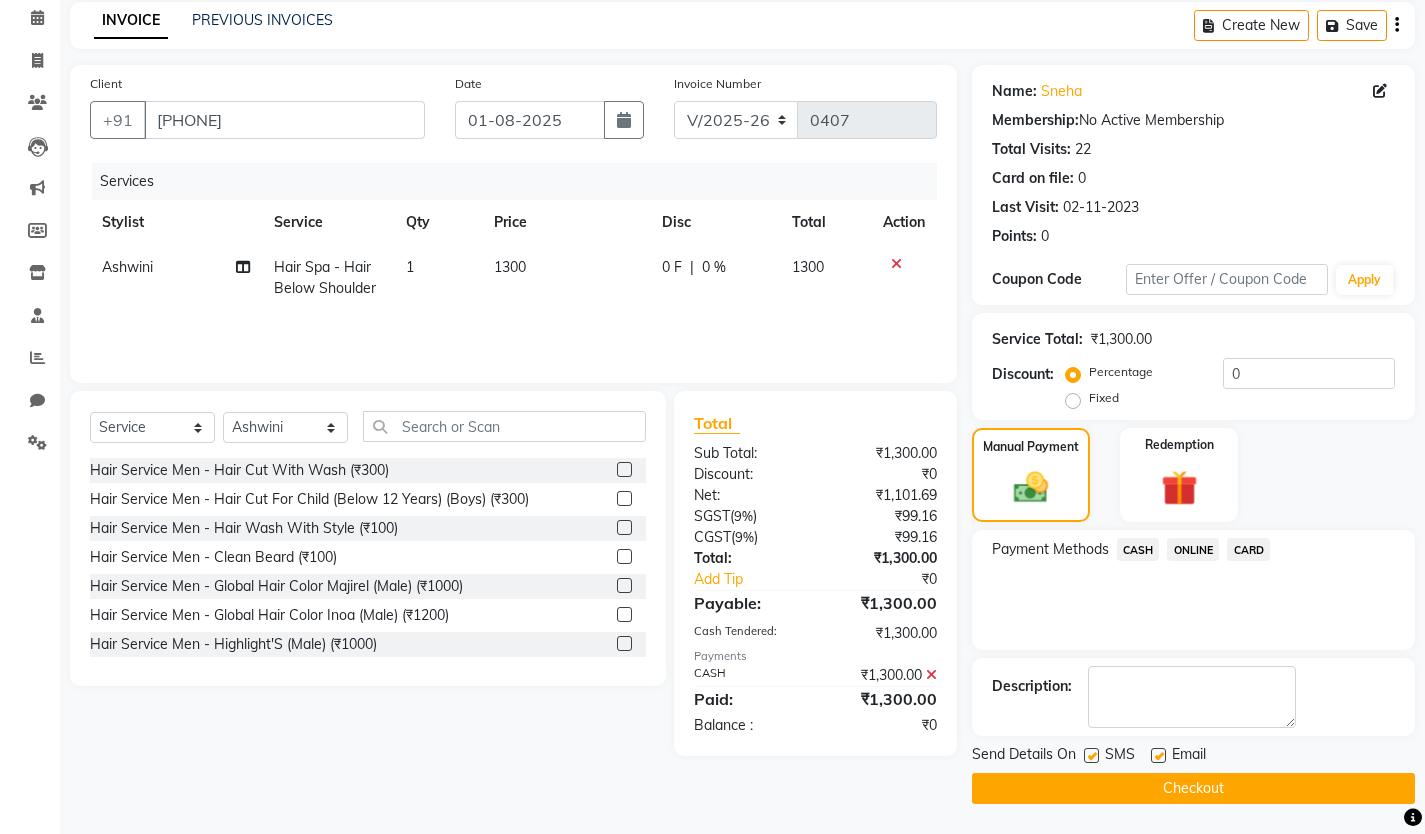 click on "SMS" 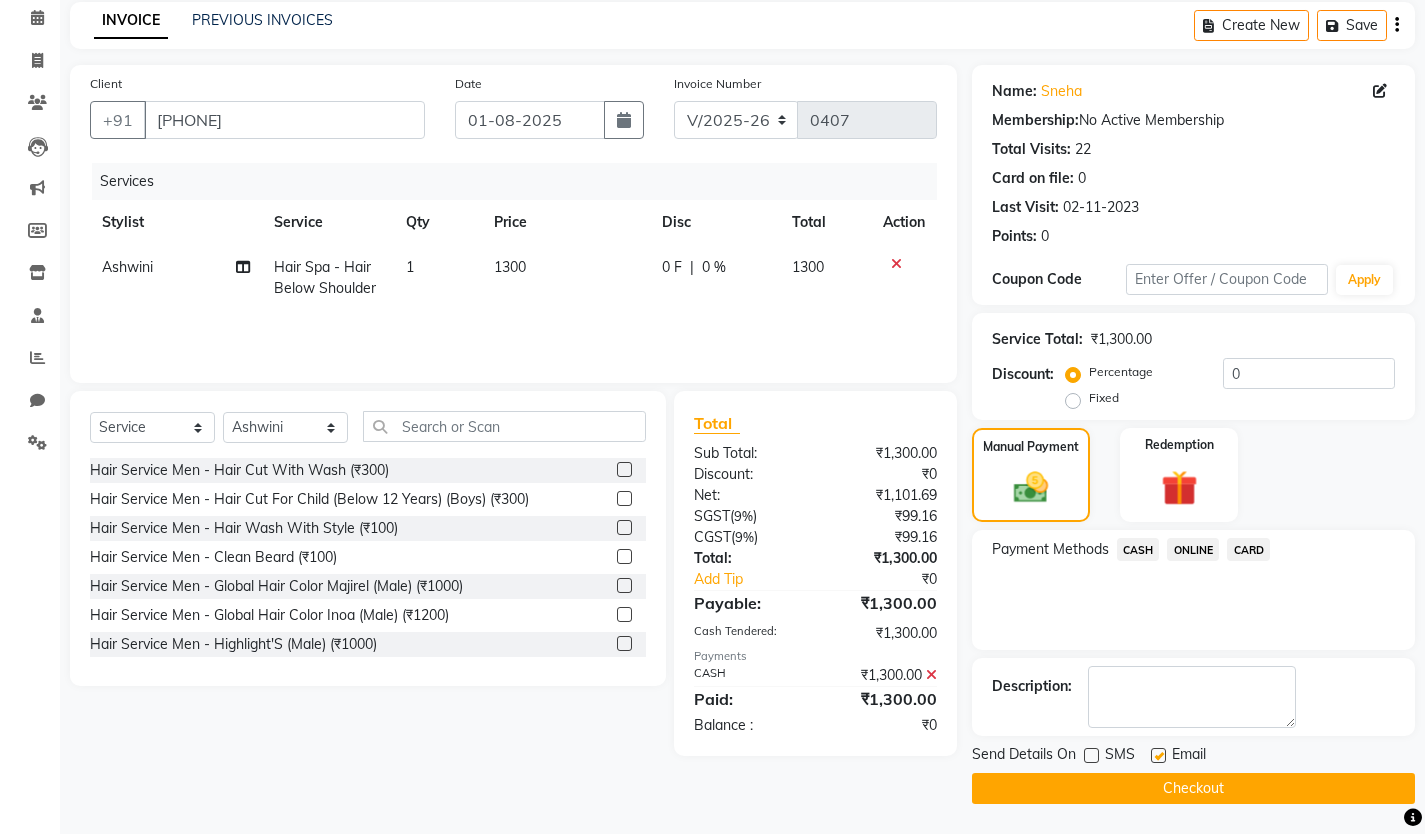 click 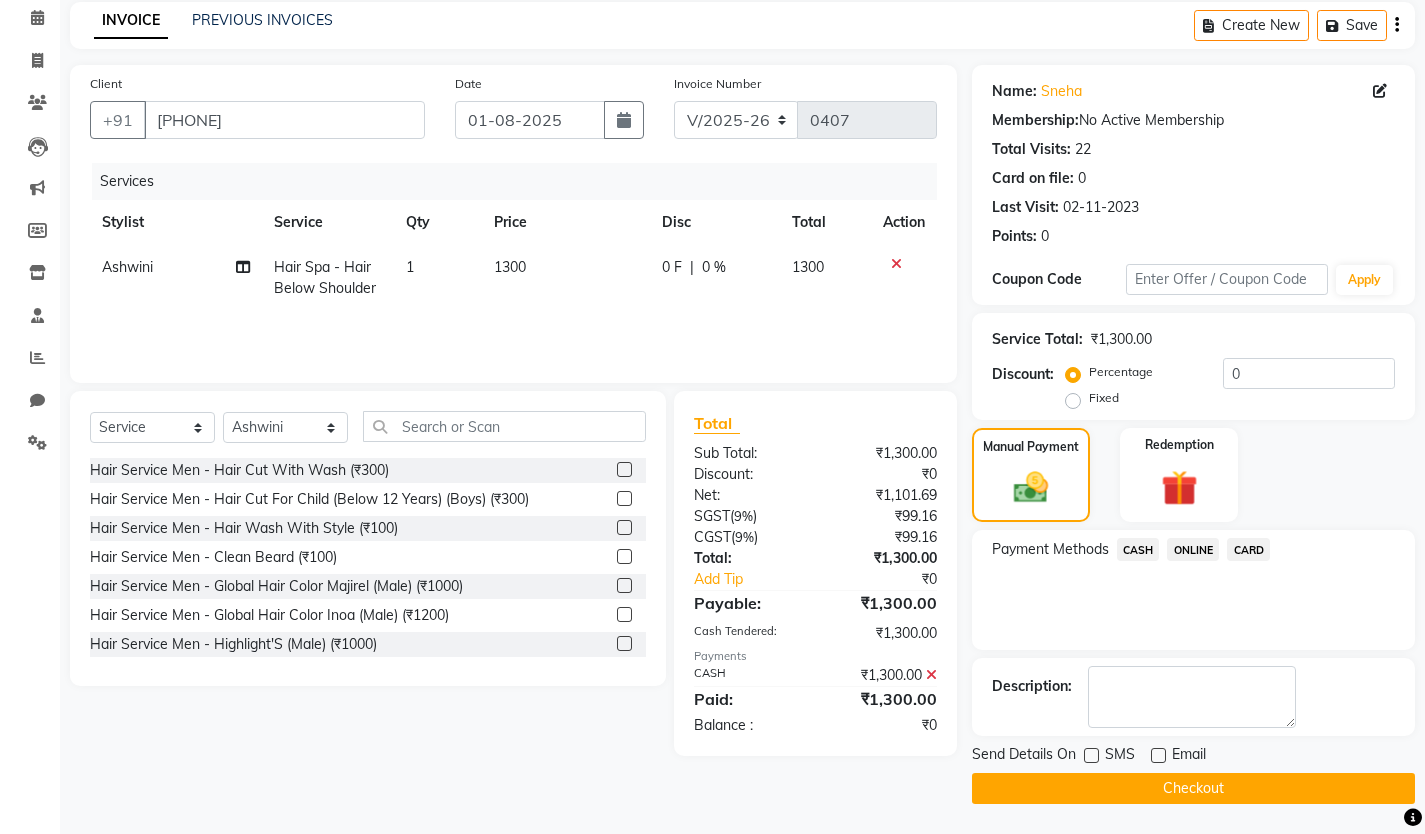 click on "Checkout" 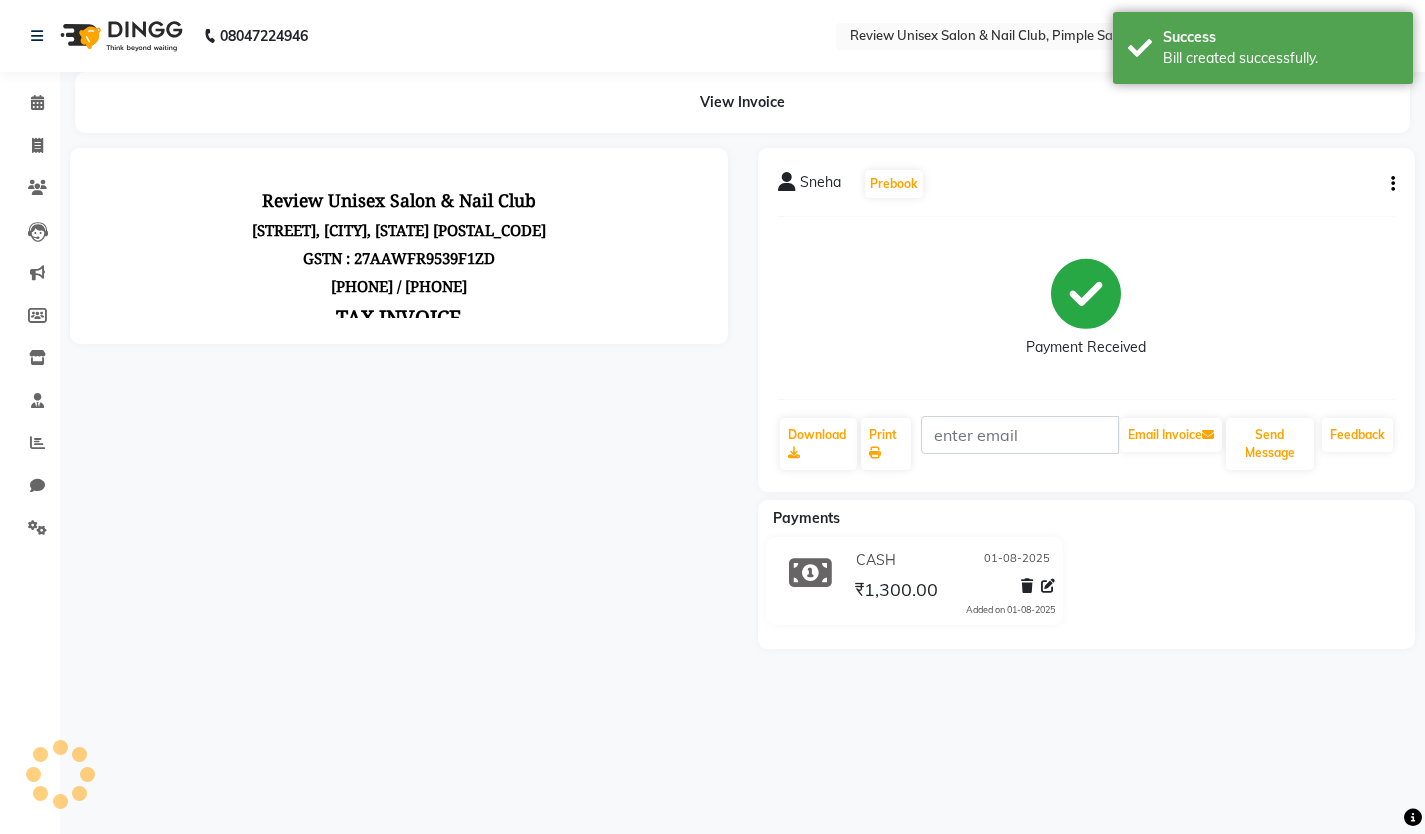 scroll, scrollTop: 0, scrollLeft: 0, axis: both 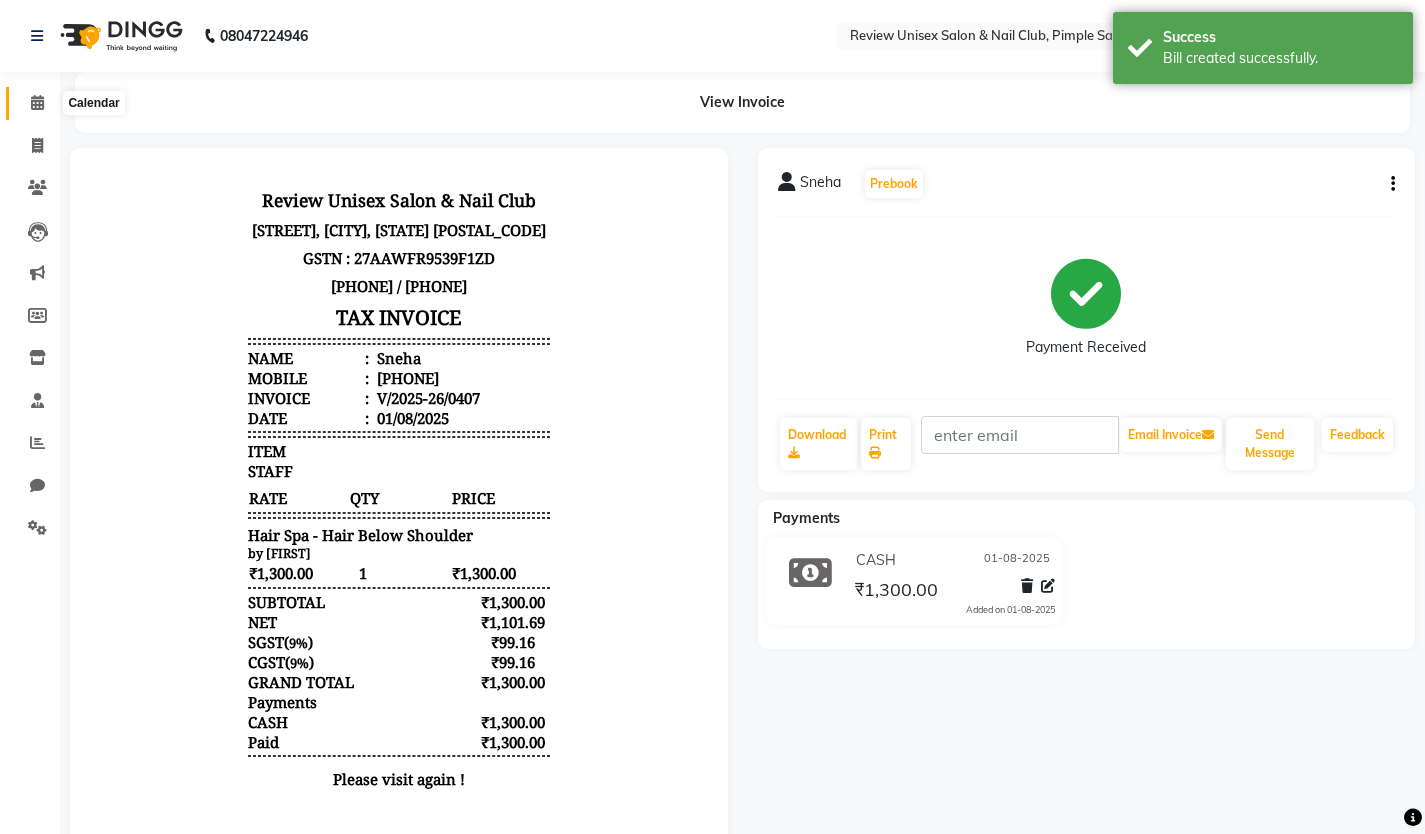 click 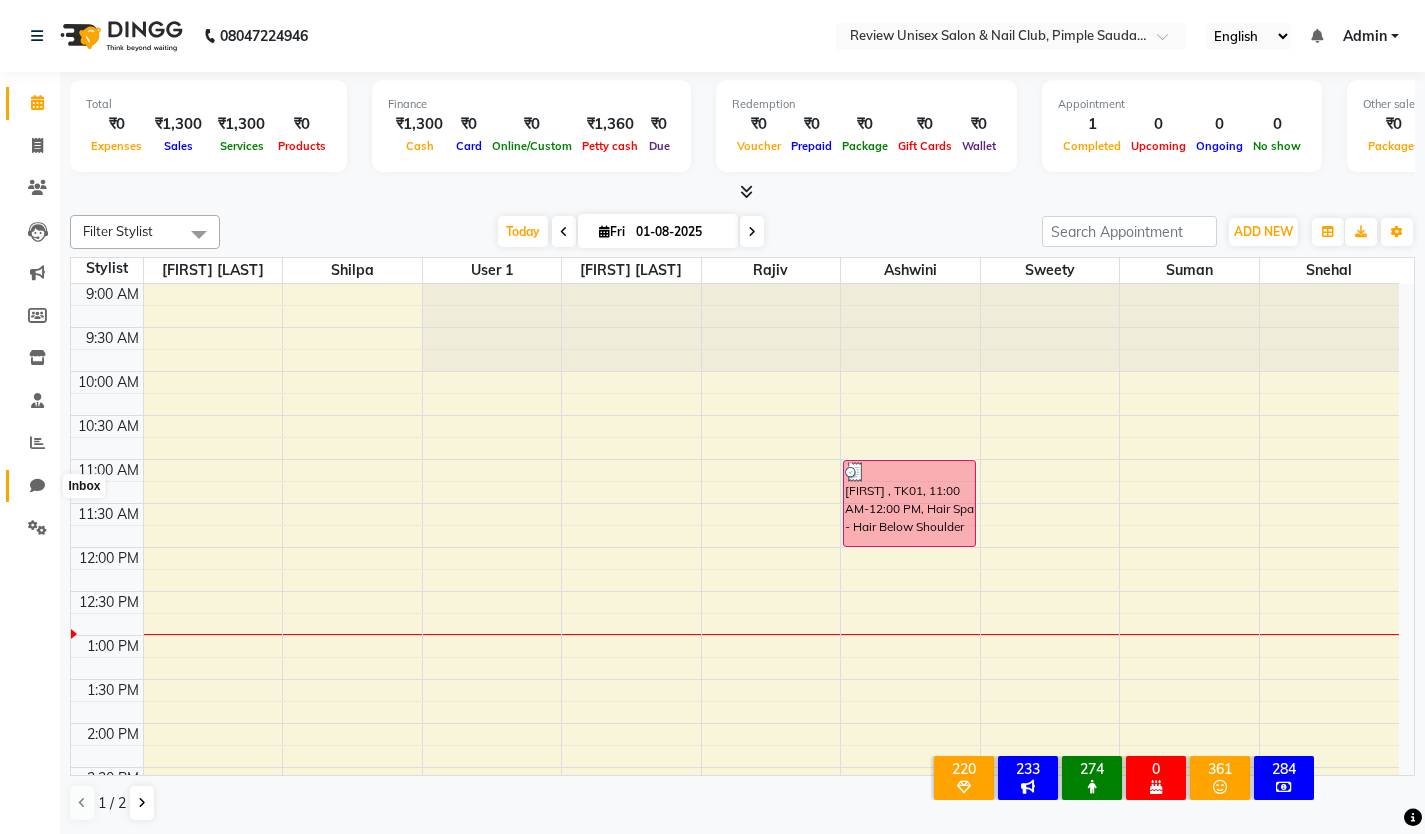 click 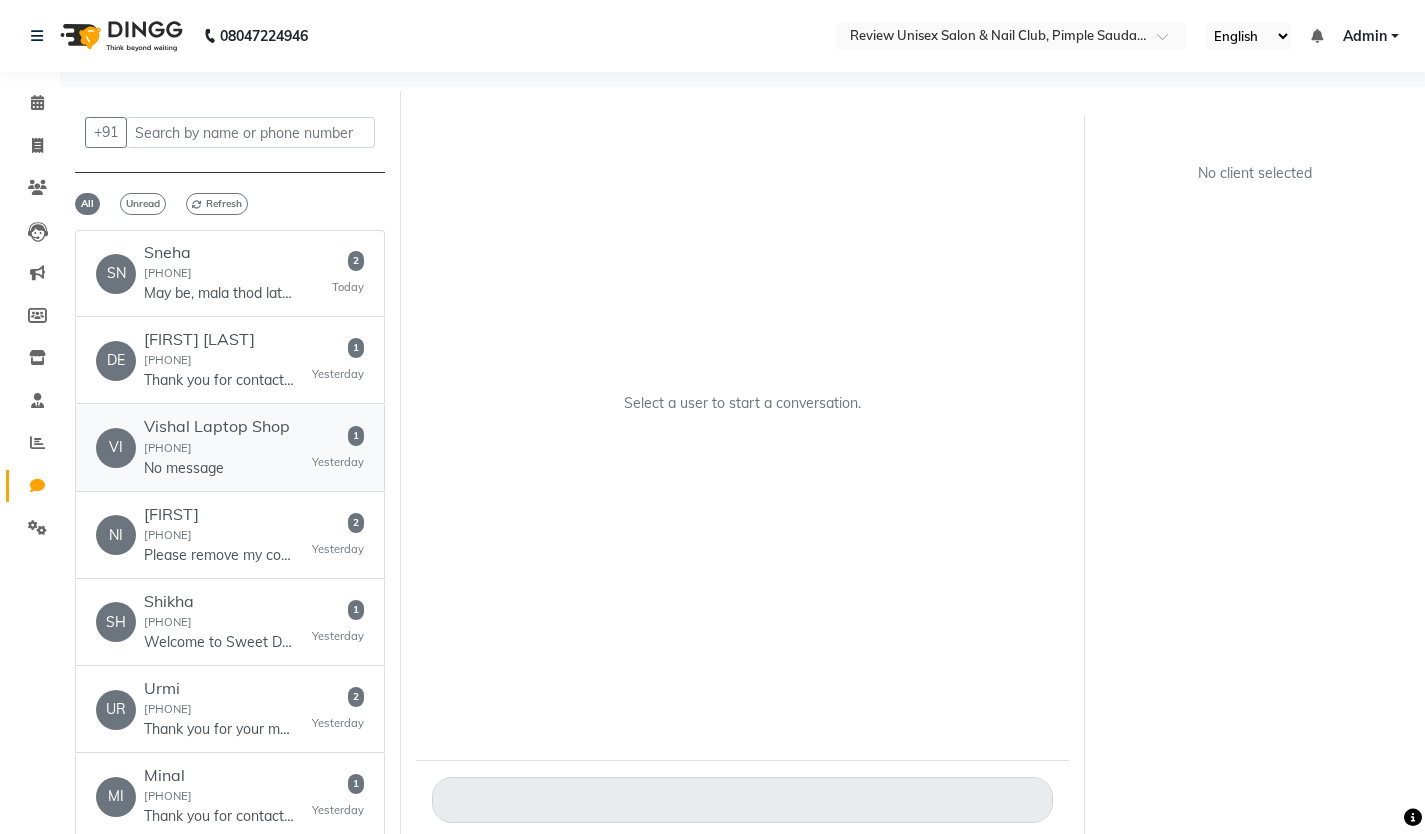 click on "No message" 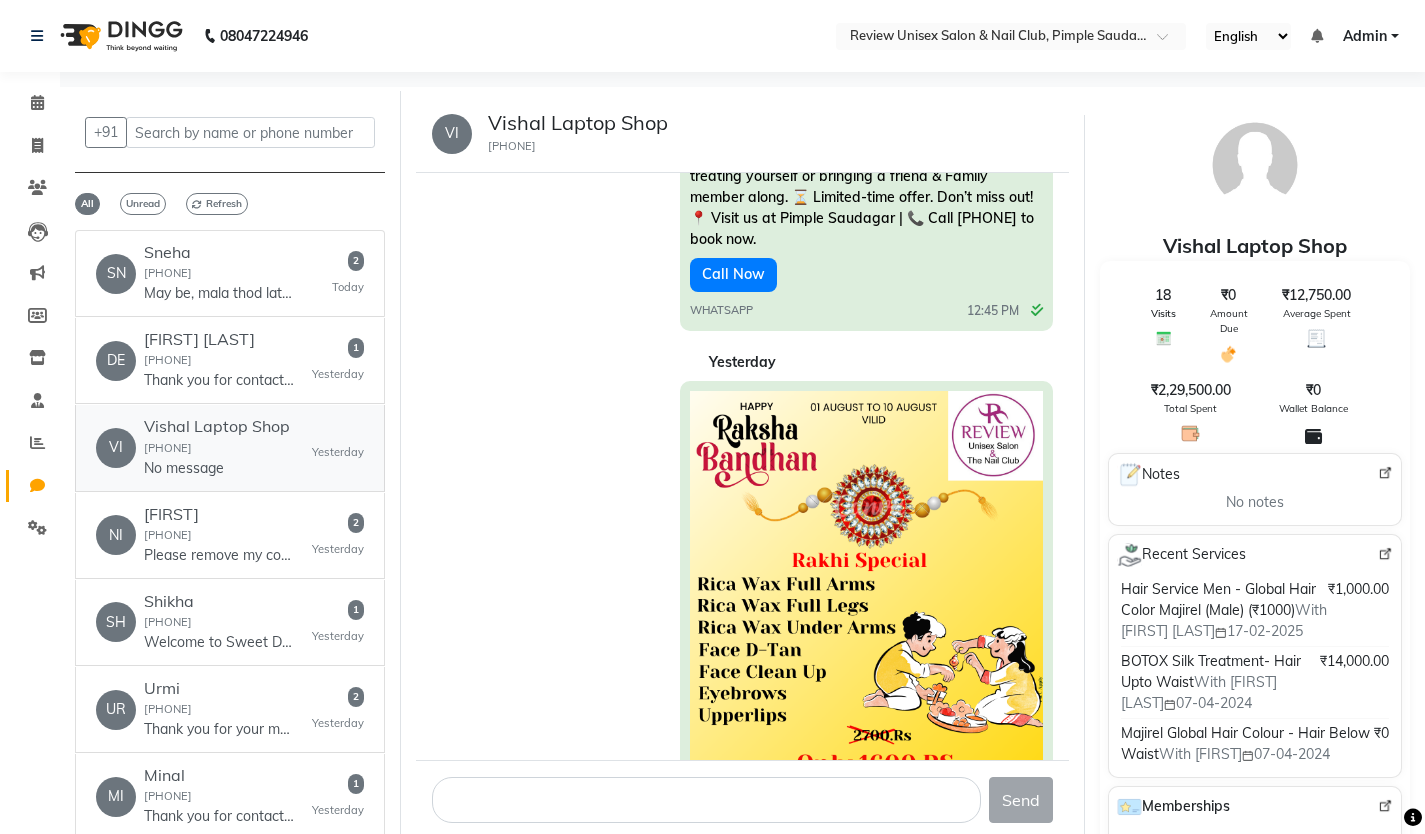 scroll, scrollTop: 5355, scrollLeft: 0, axis: vertical 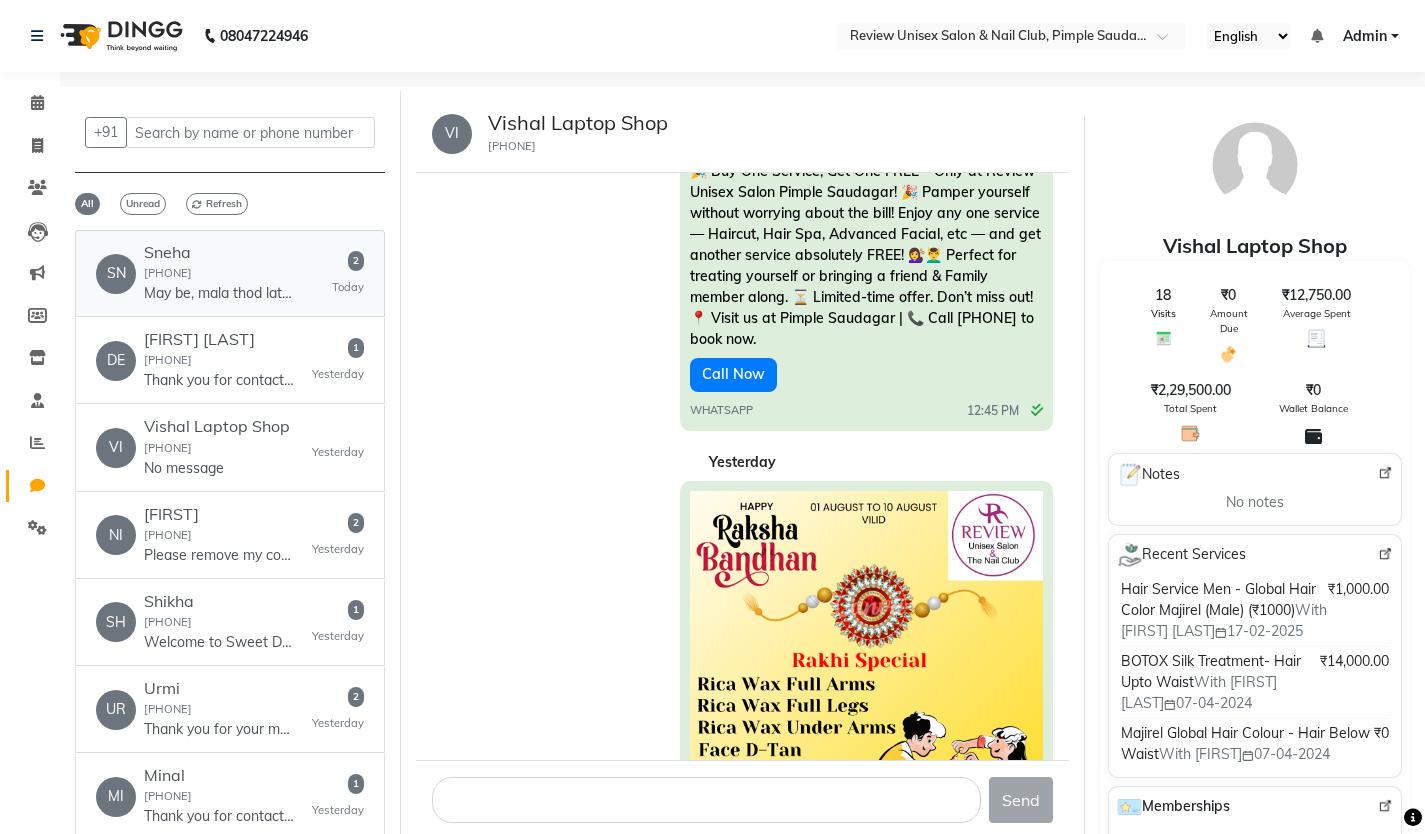 click on "[PHONE]" 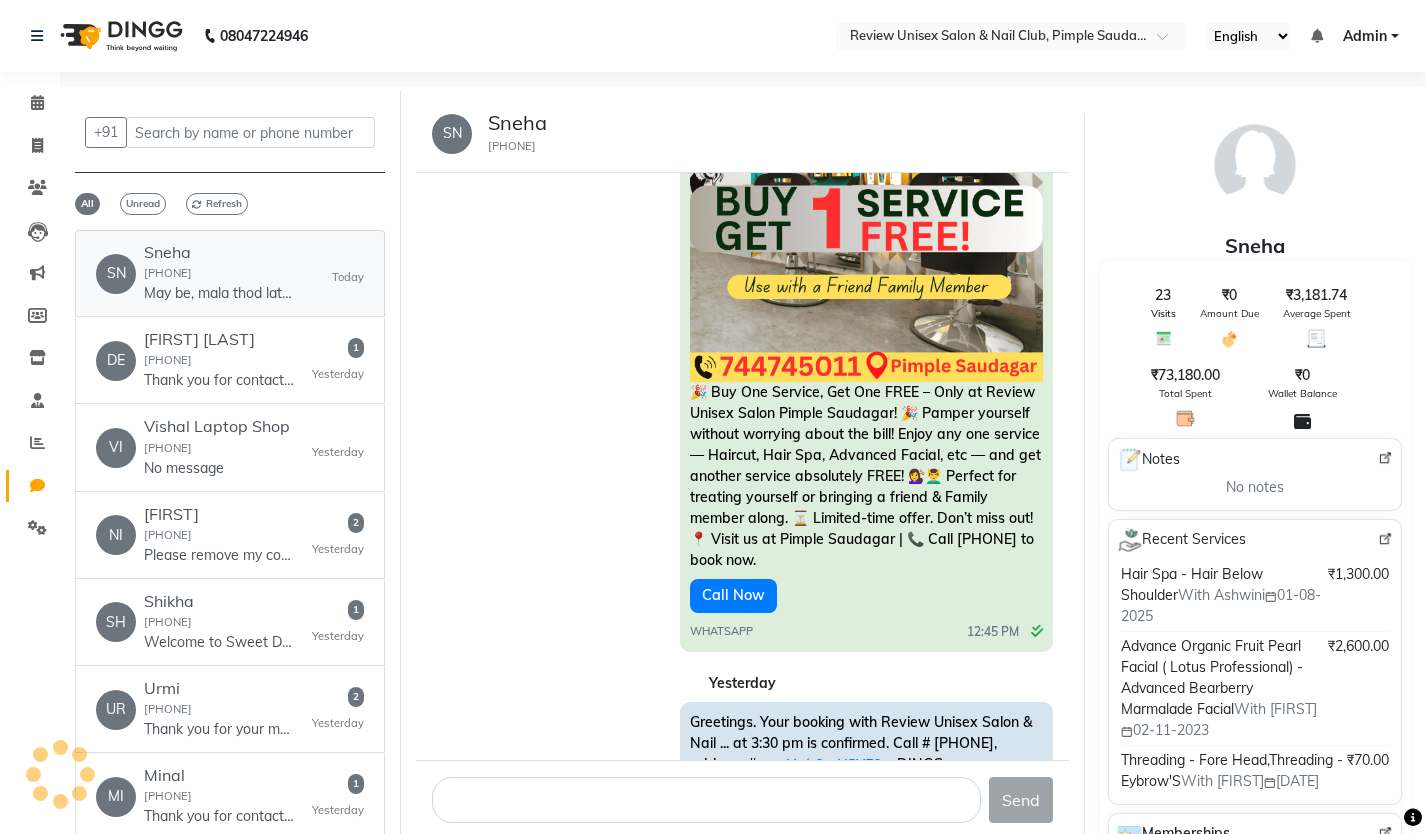 scroll, scrollTop: 6692, scrollLeft: 0, axis: vertical 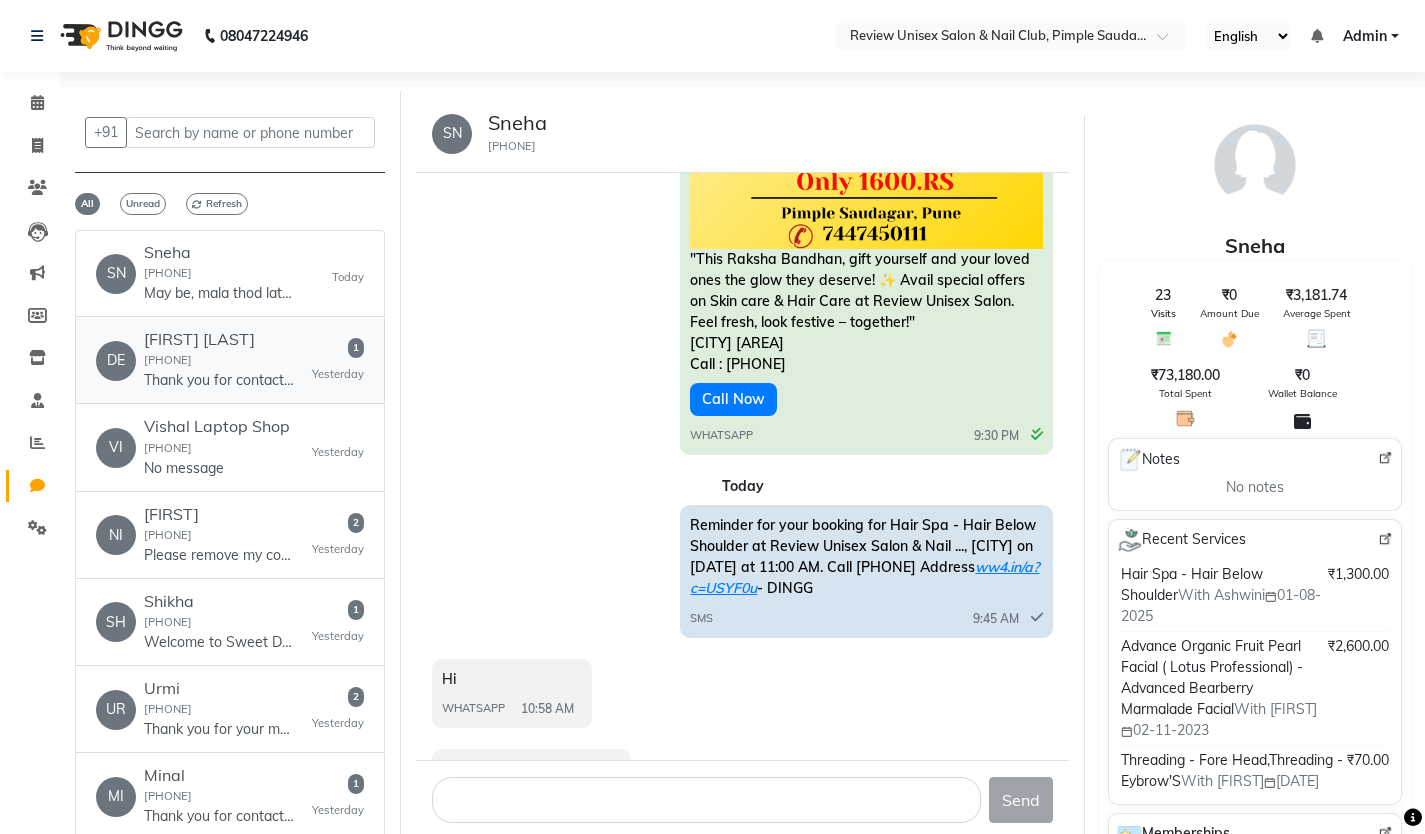 click on "[FIRST] [LAST] [PHONE] Thank you for contacting Deepti Home Salon! Please let us know how we can help you." 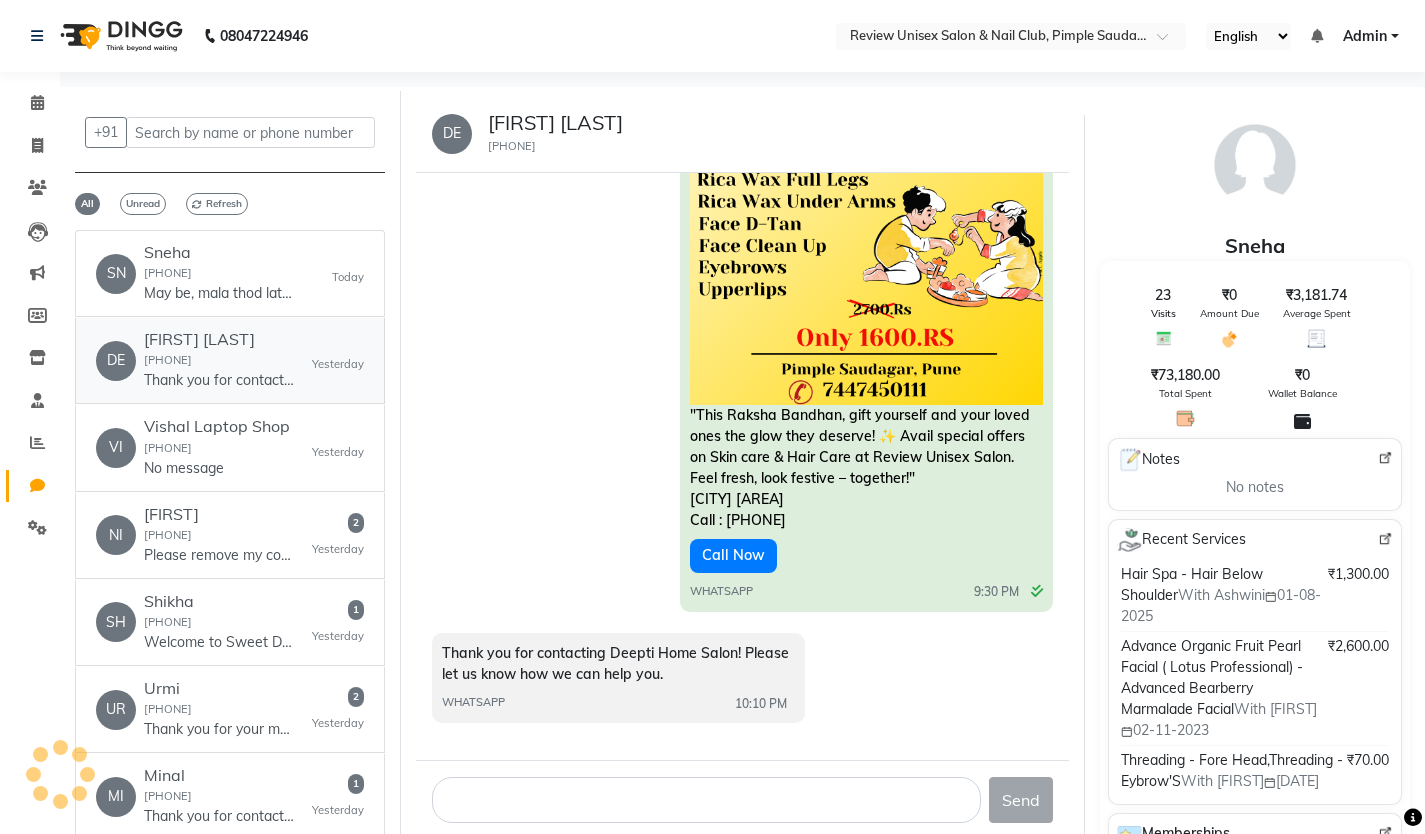 scroll, scrollTop: 5414, scrollLeft: 0, axis: vertical 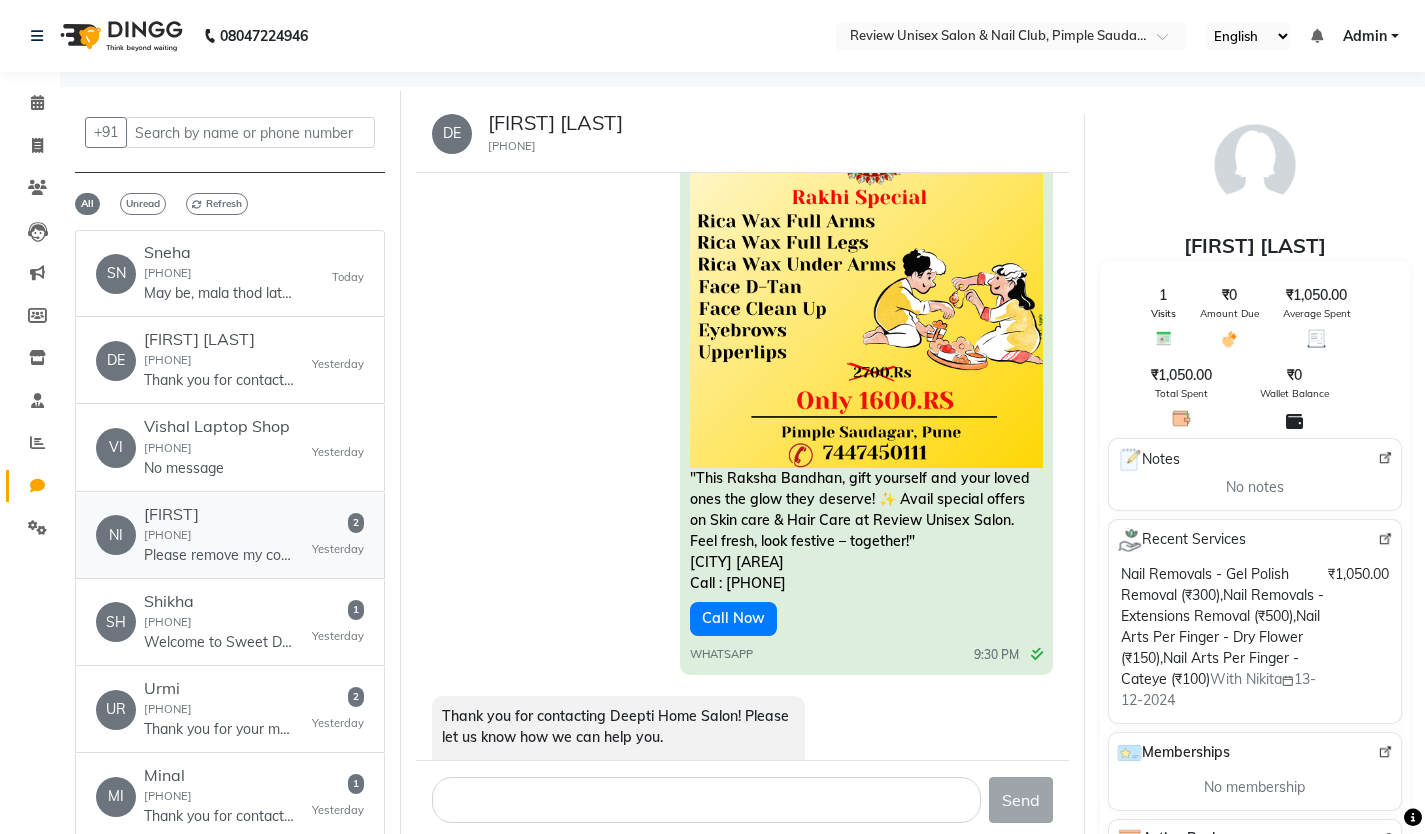 click on "[FIRST] [PHONE] Please remove my contact now I am not available in [CITY]" 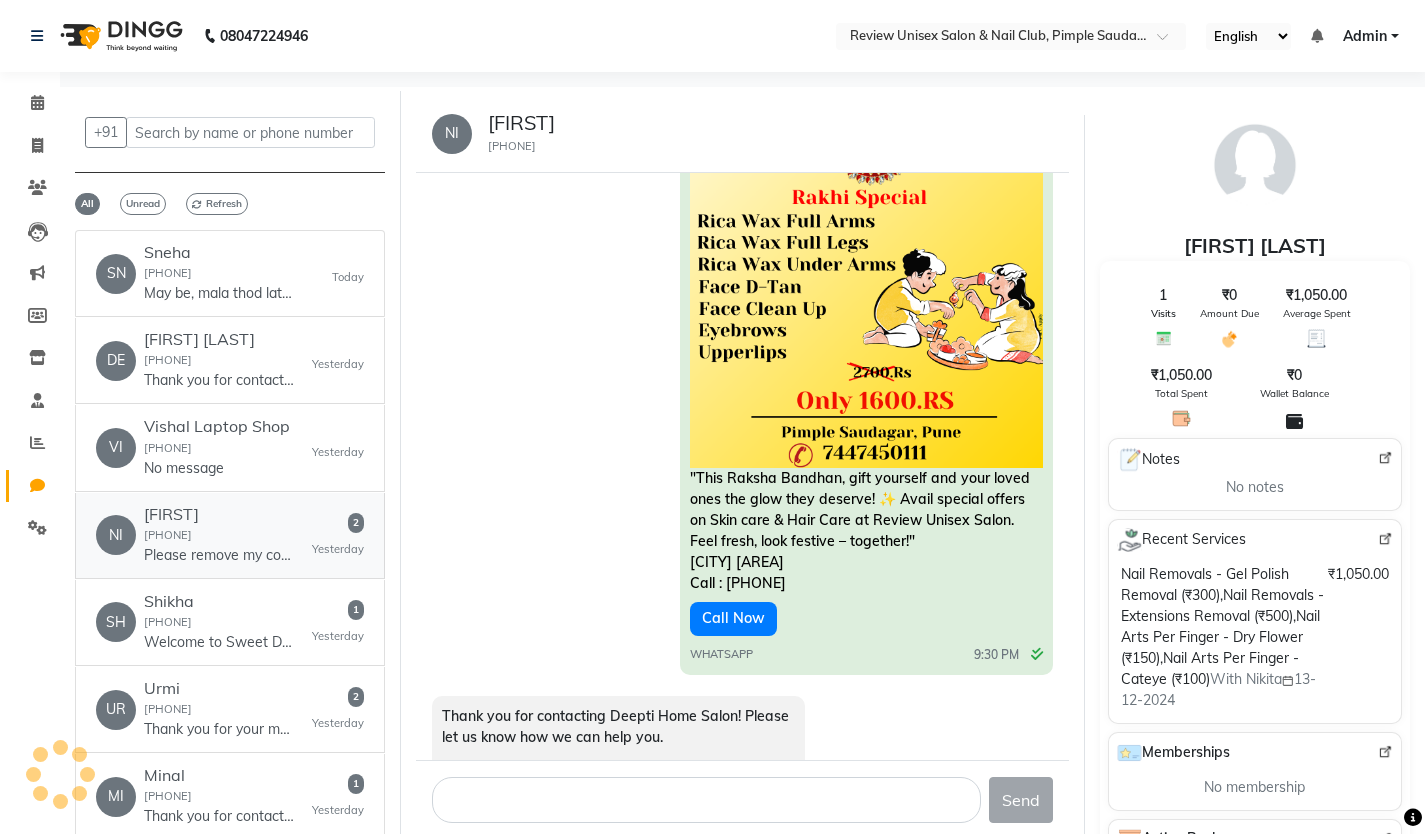 scroll, scrollTop: 5857, scrollLeft: 0, axis: vertical 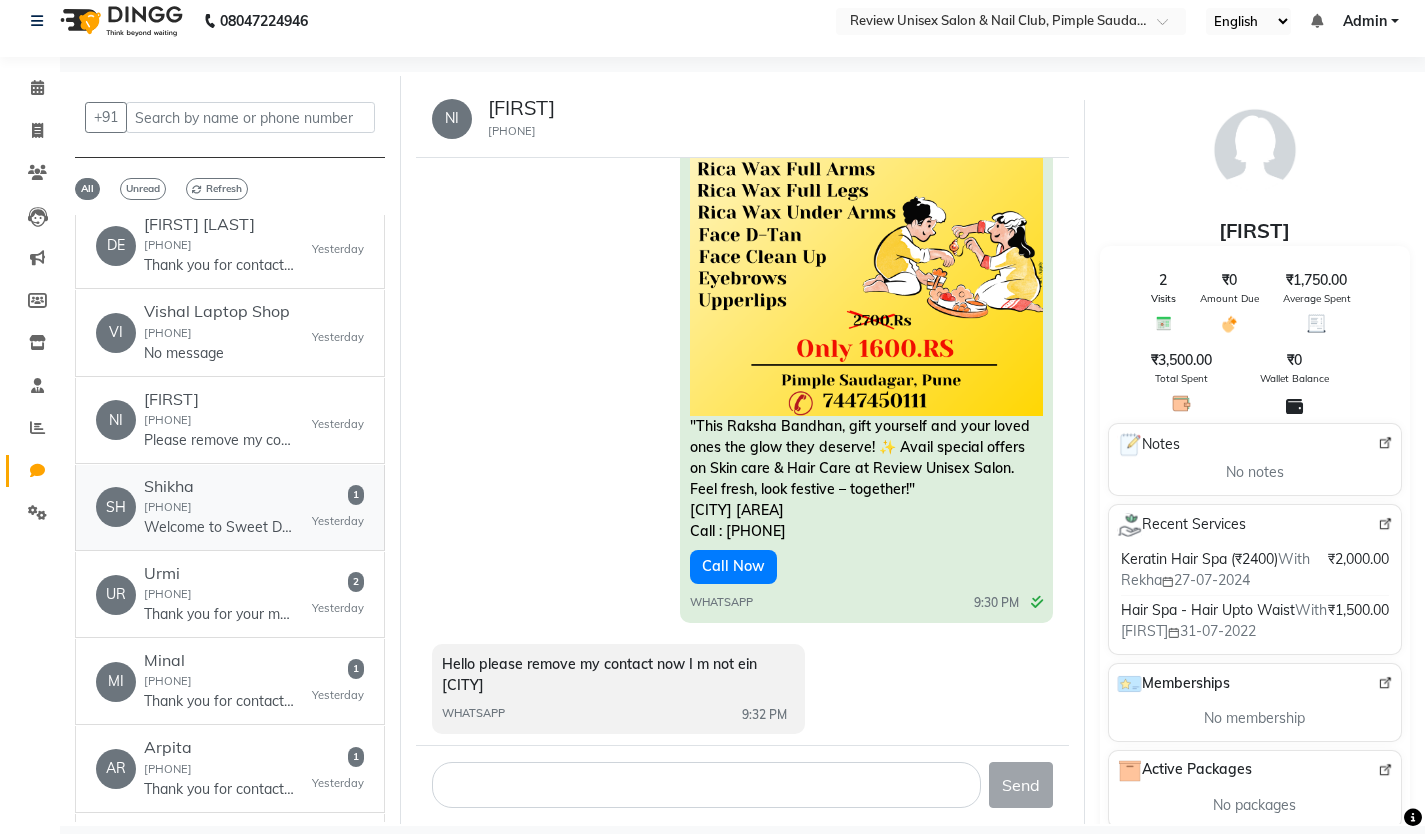 click on "Welcome to Sweet Delights Thebakestudio by [FIRST]" 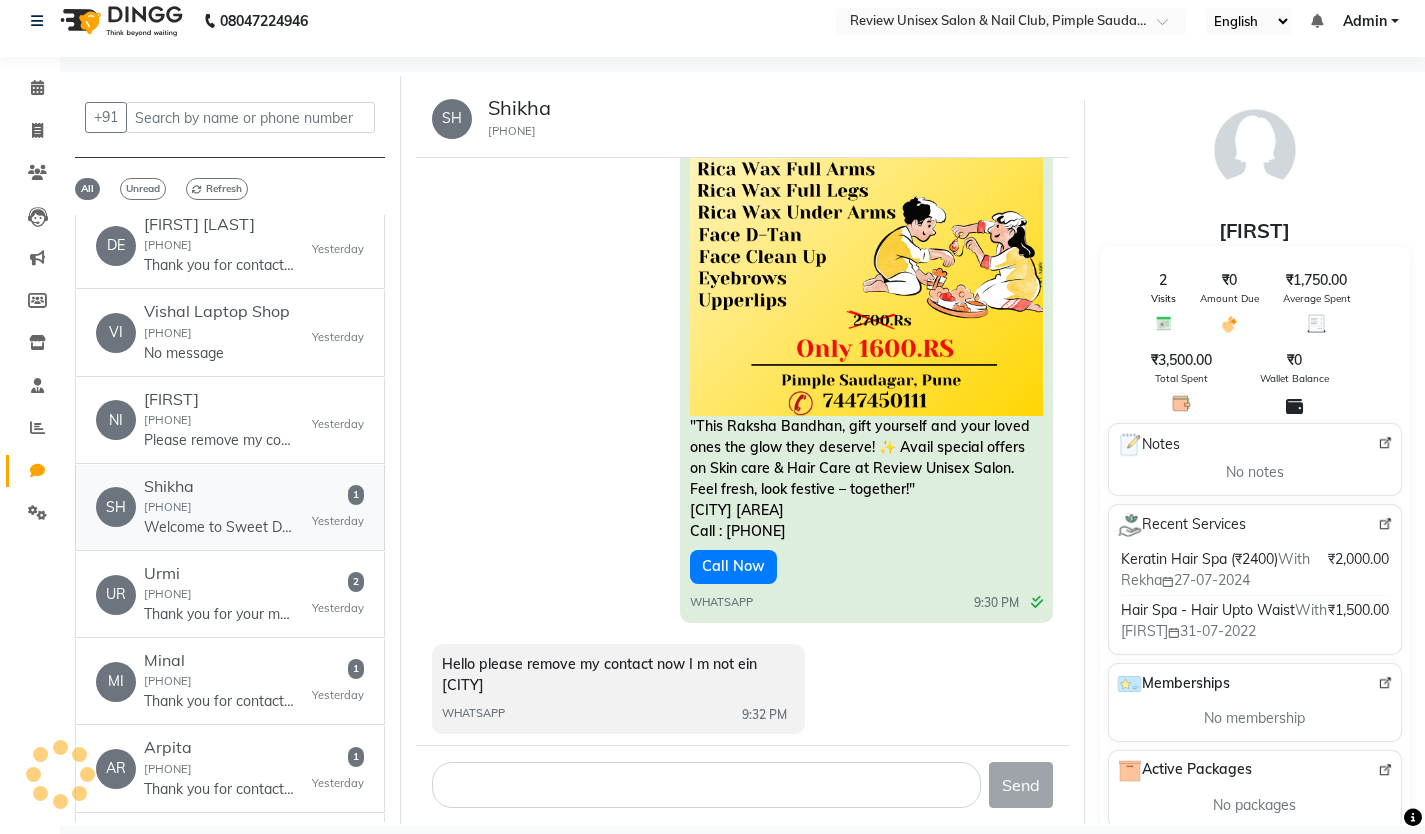 scroll, scrollTop: 4529, scrollLeft: 0, axis: vertical 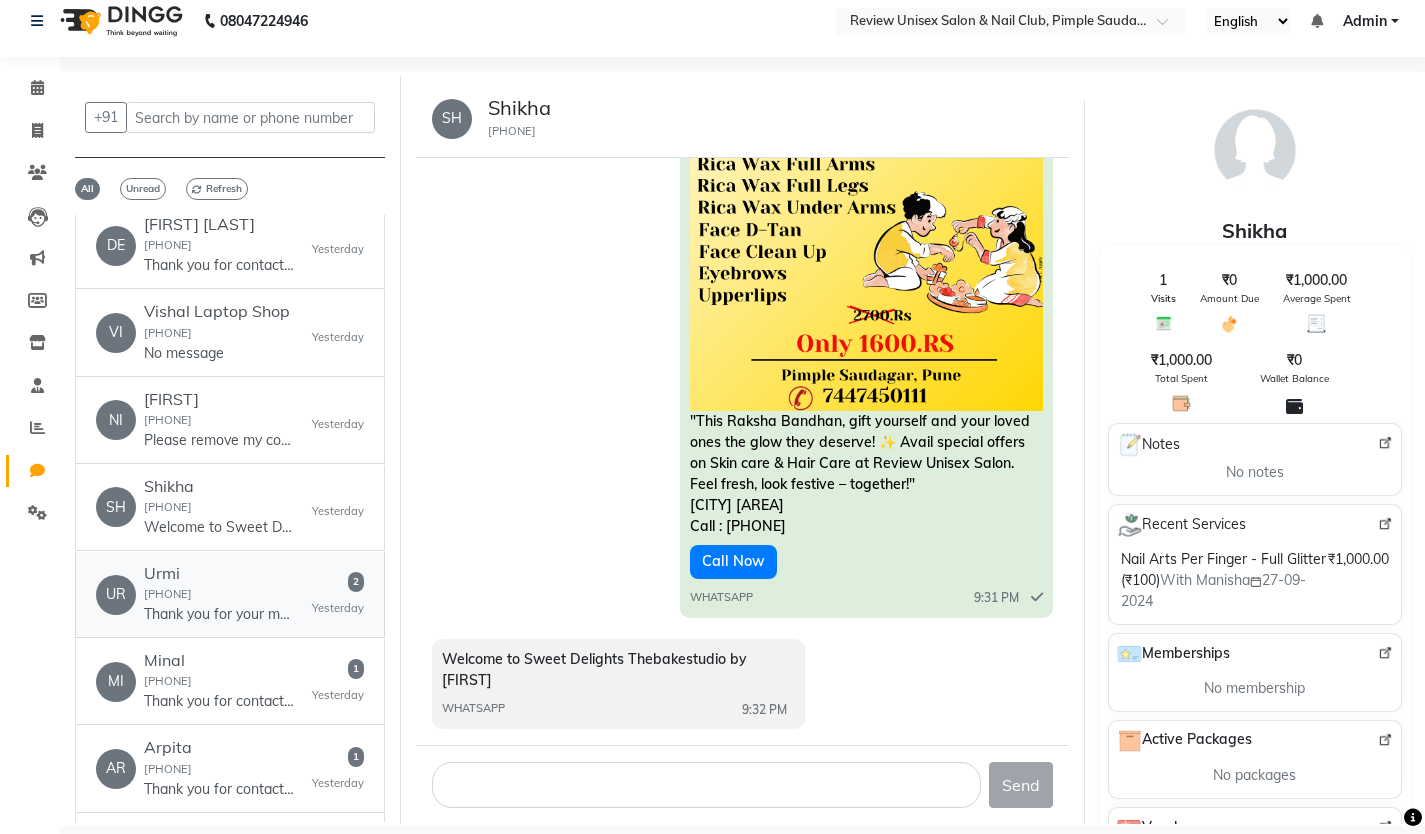 click on "[FIRST] [PHONE] Thank you for your message.😊 We’re unavailable right now, but will respond as soon as possible." 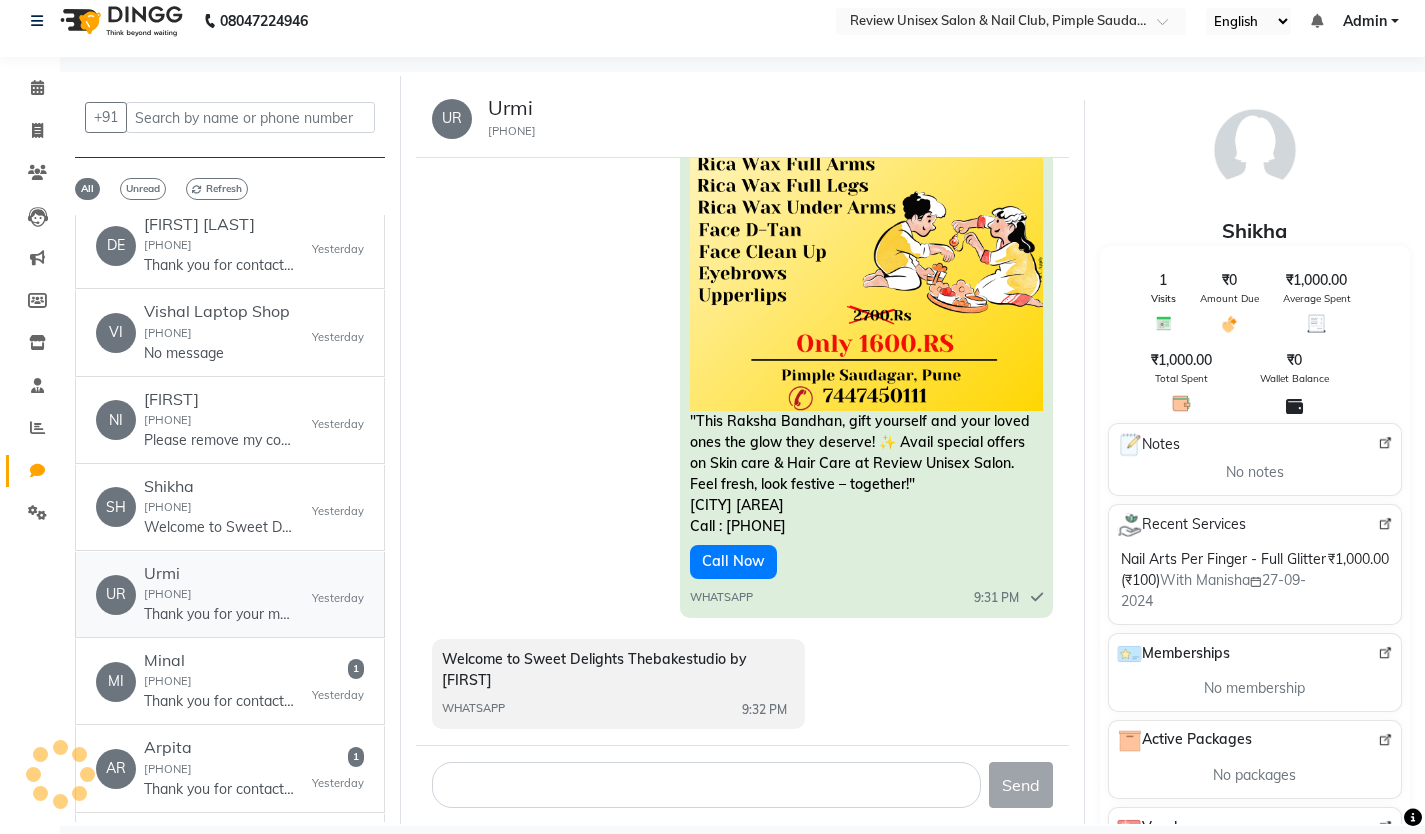 scroll, scrollTop: 2372, scrollLeft: 0, axis: vertical 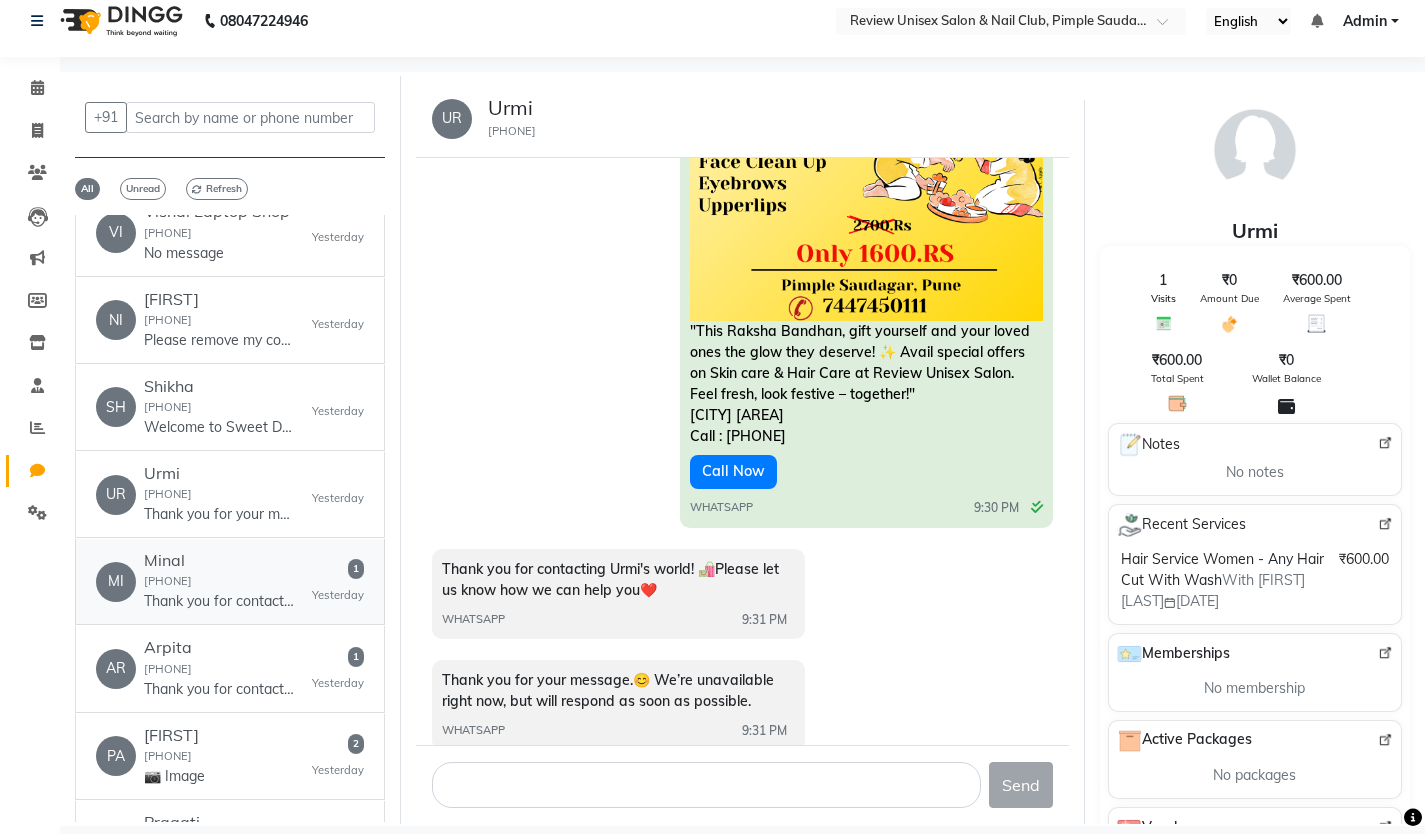 click on "[FIRST] [PHONE] Thank you for contacting Perspective Designo! Please let us know how we can help you.
9 am-7 Pm.🙏" 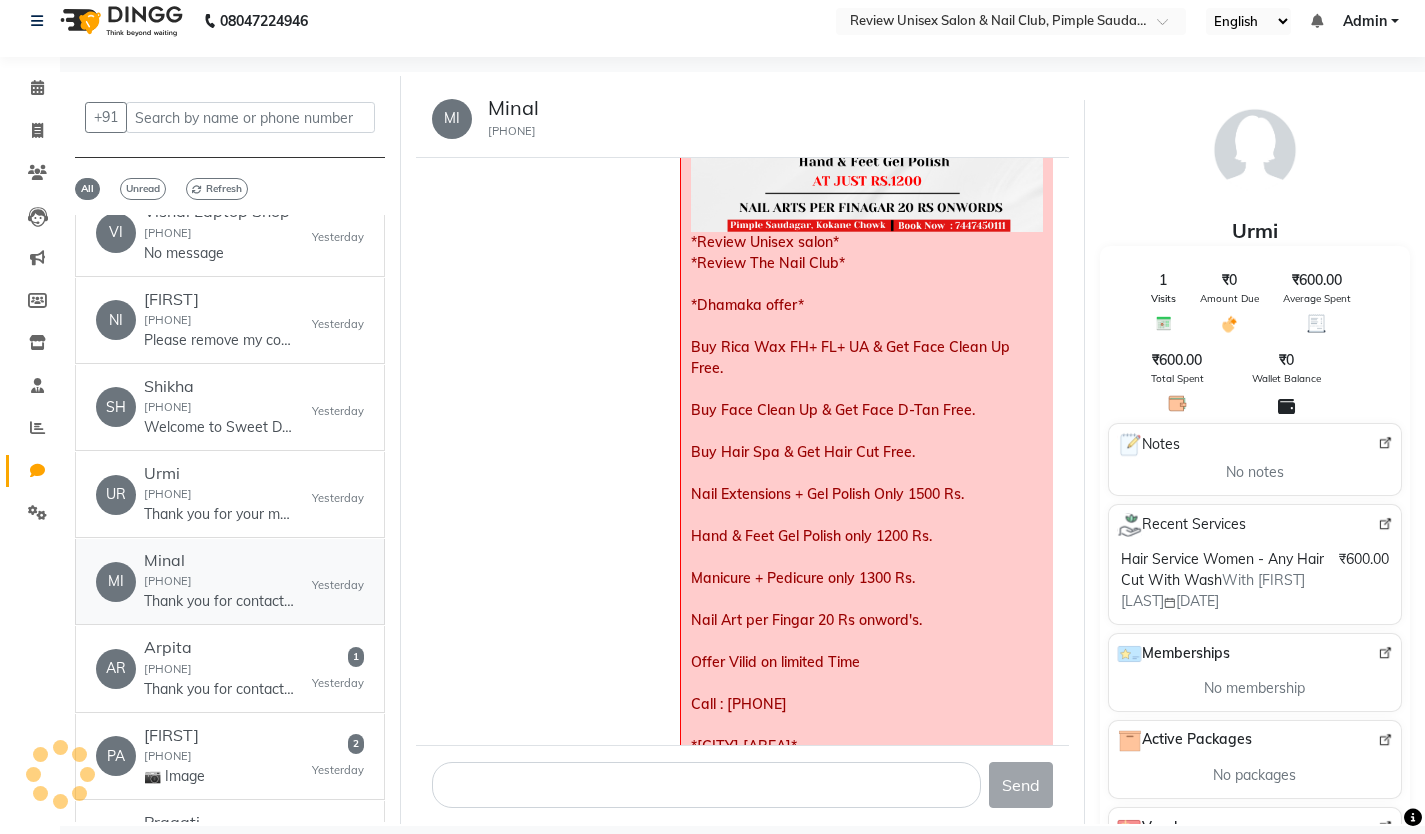 scroll, scrollTop: 4240, scrollLeft: 0, axis: vertical 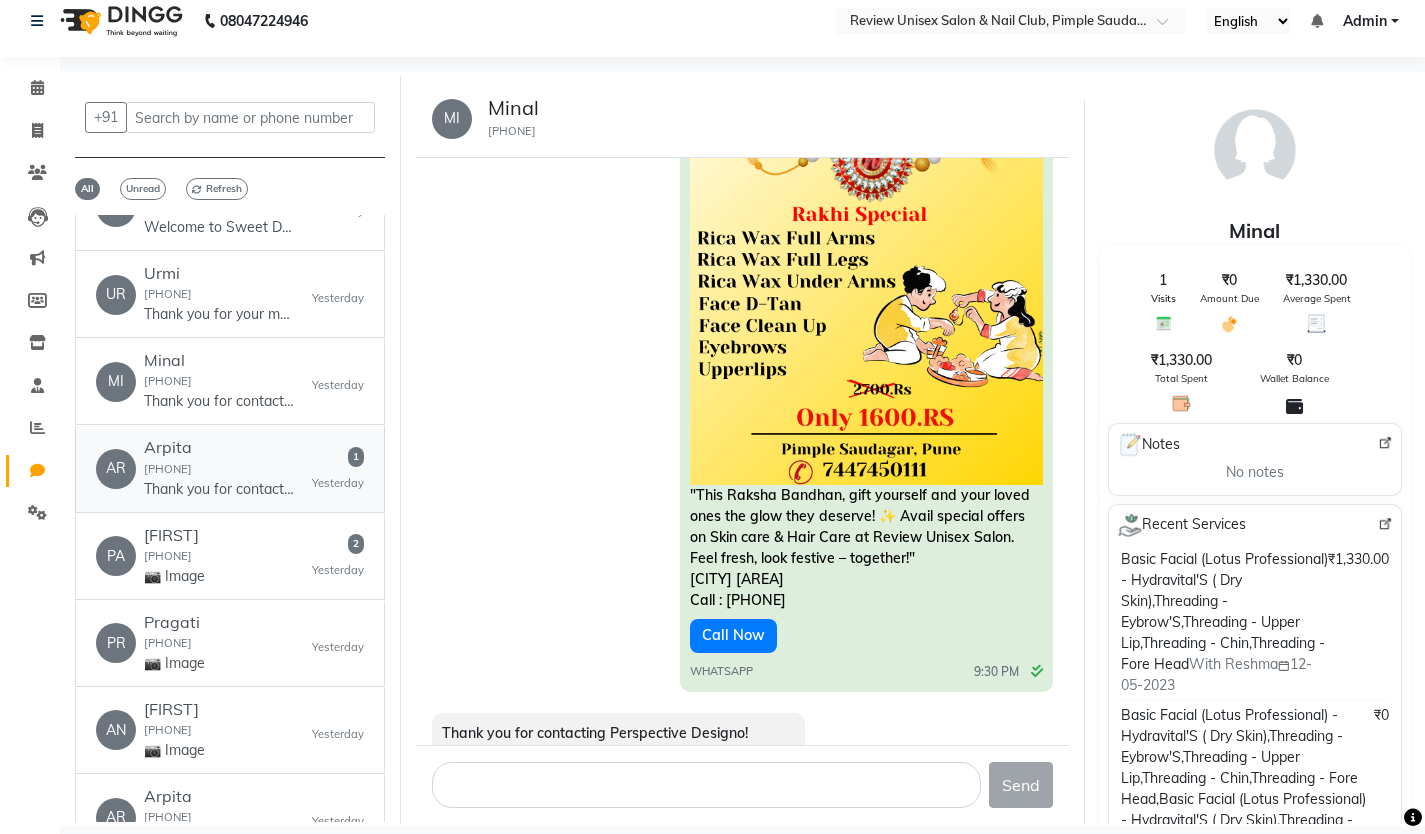 click on "[FIRST] [PHONE] Thank you for contacting Alankrit By Arpita! Please let us know how we can help you.
Facebook link
https://www.facebook.com/alankritbyarpita?mibextid=ZbWKwL
Please like and follow 😊" 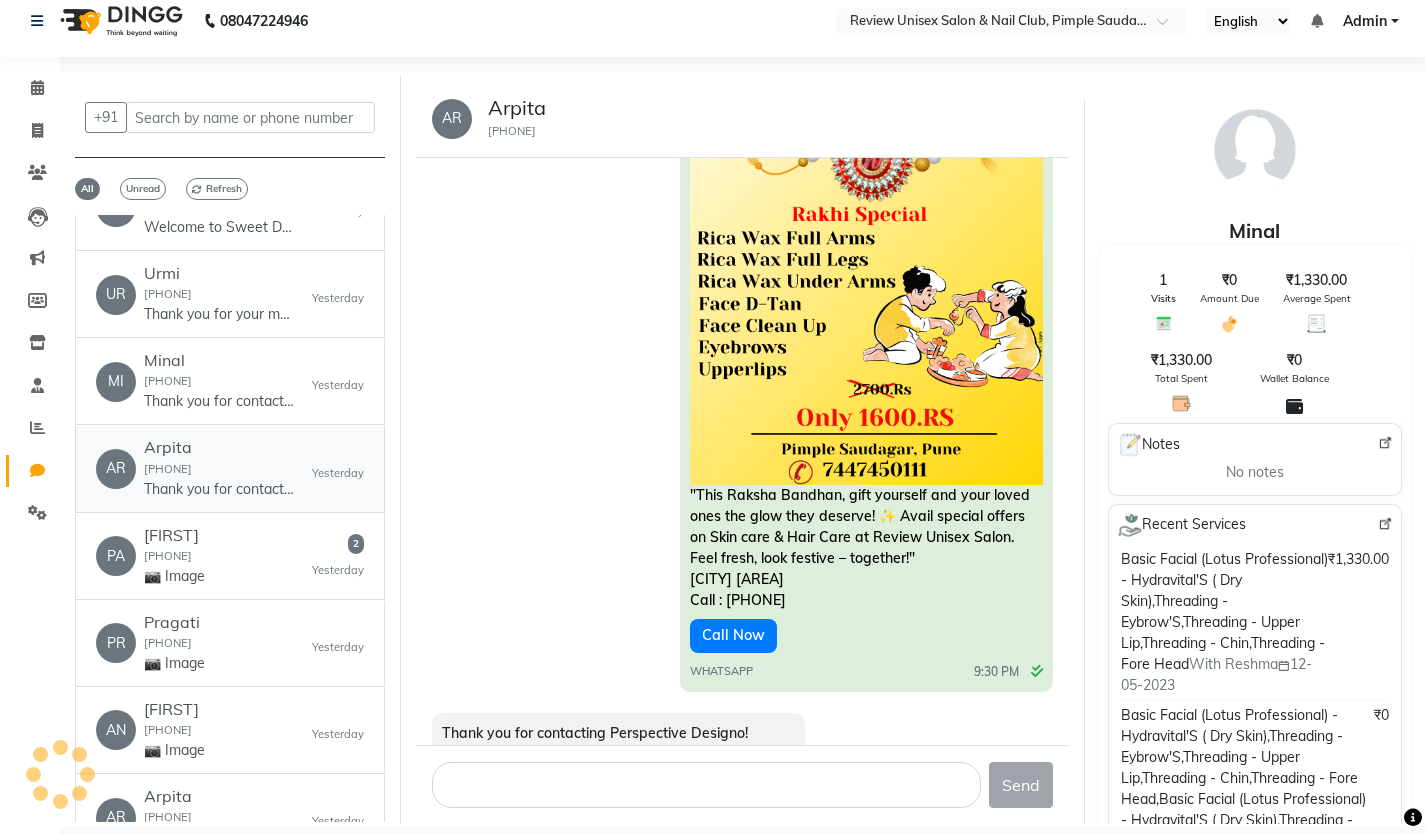 scroll, scrollTop: 4281, scrollLeft: 0, axis: vertical 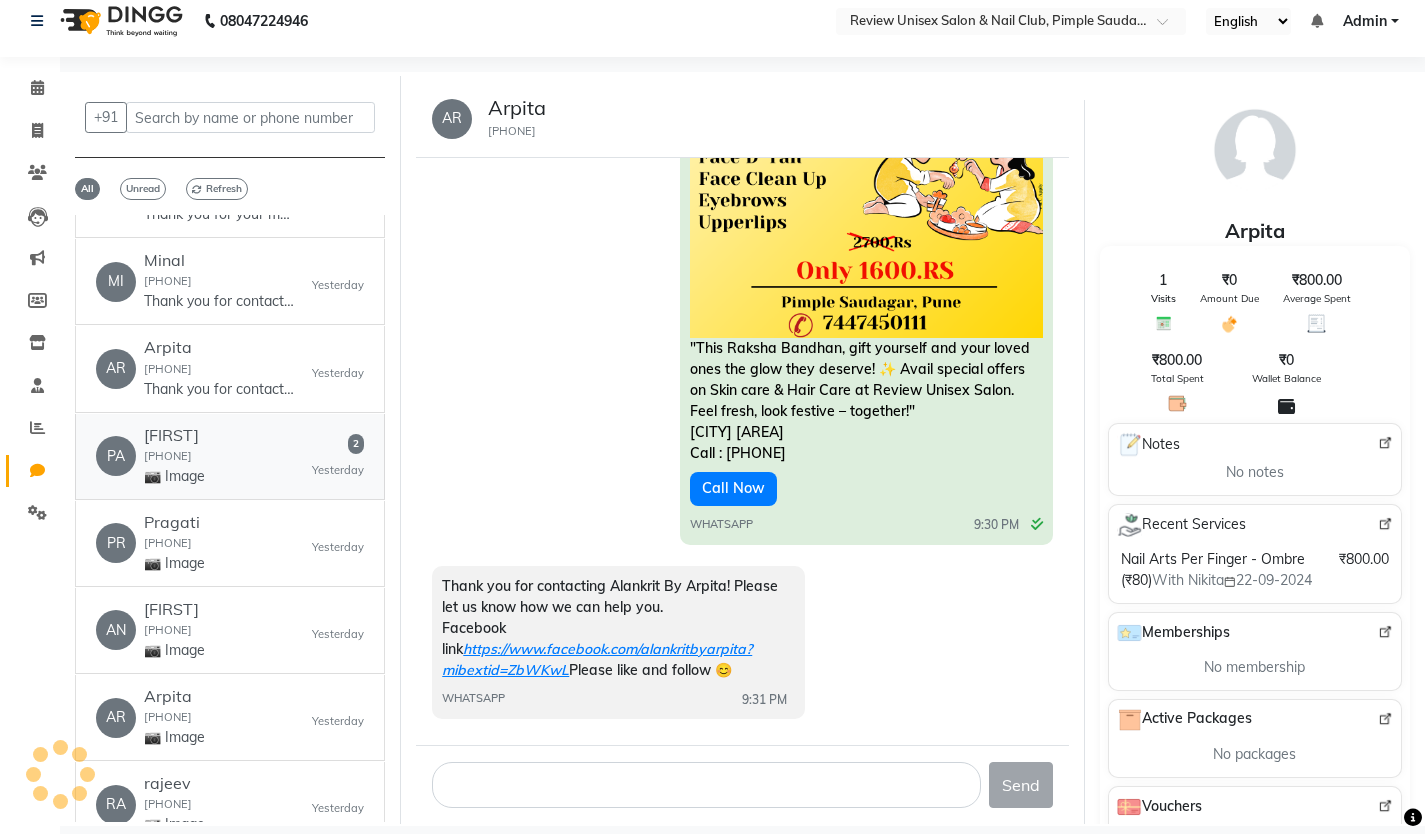 click on "PA [FIRST] [PHONE] 📷 Image 2 Yesterday" 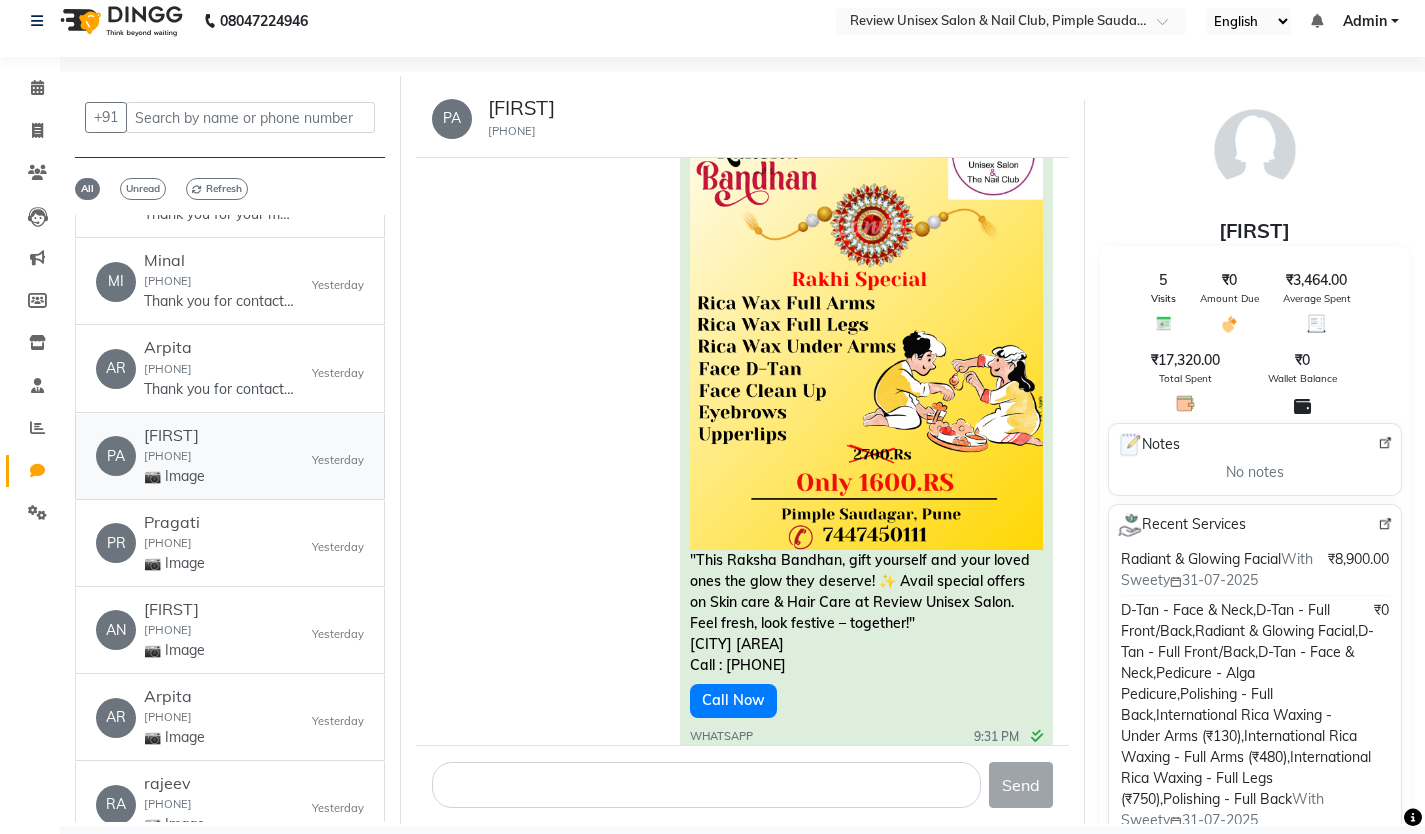 scroll, scrollTop: 3936, scrollLeft: 0, axis: vertical 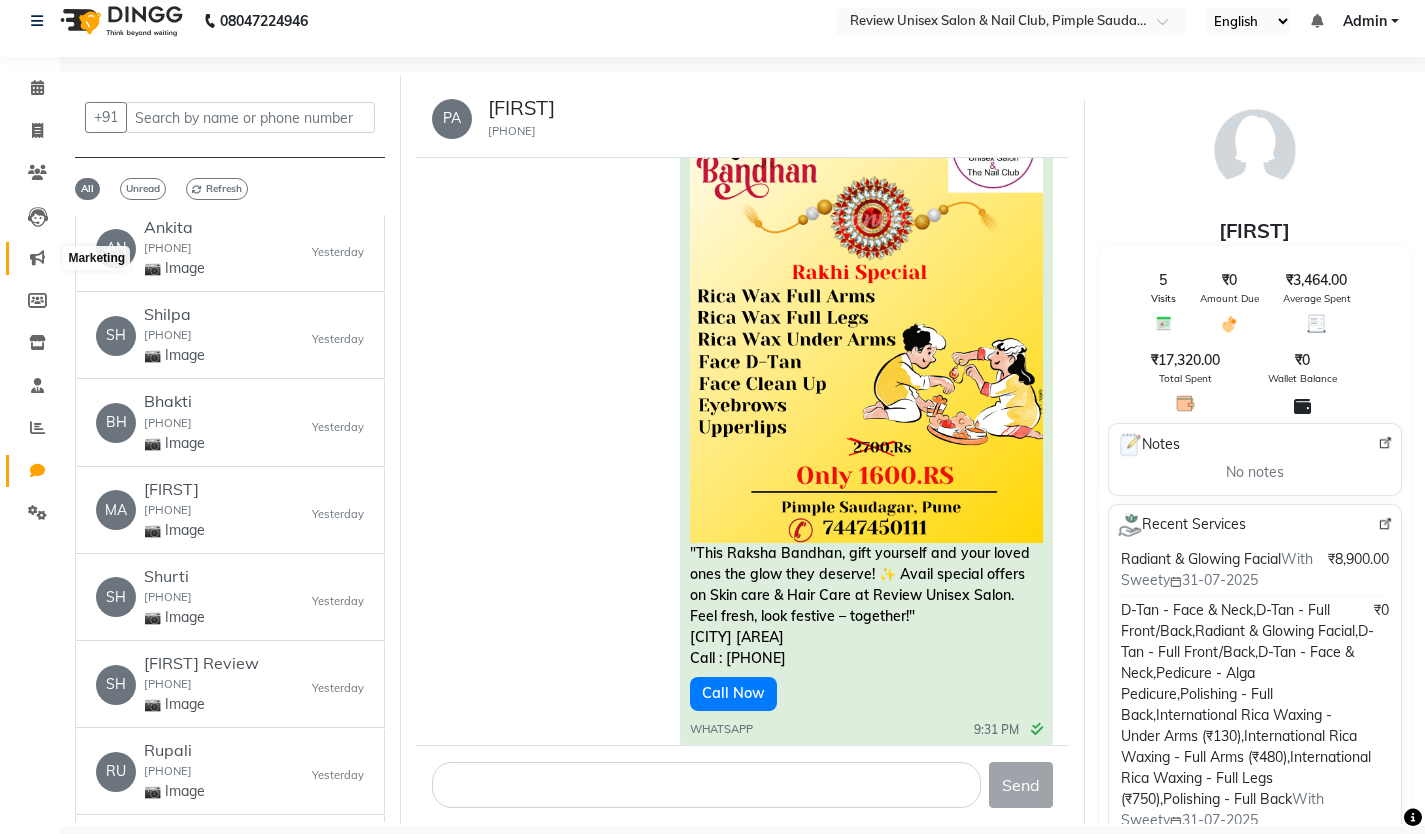 click 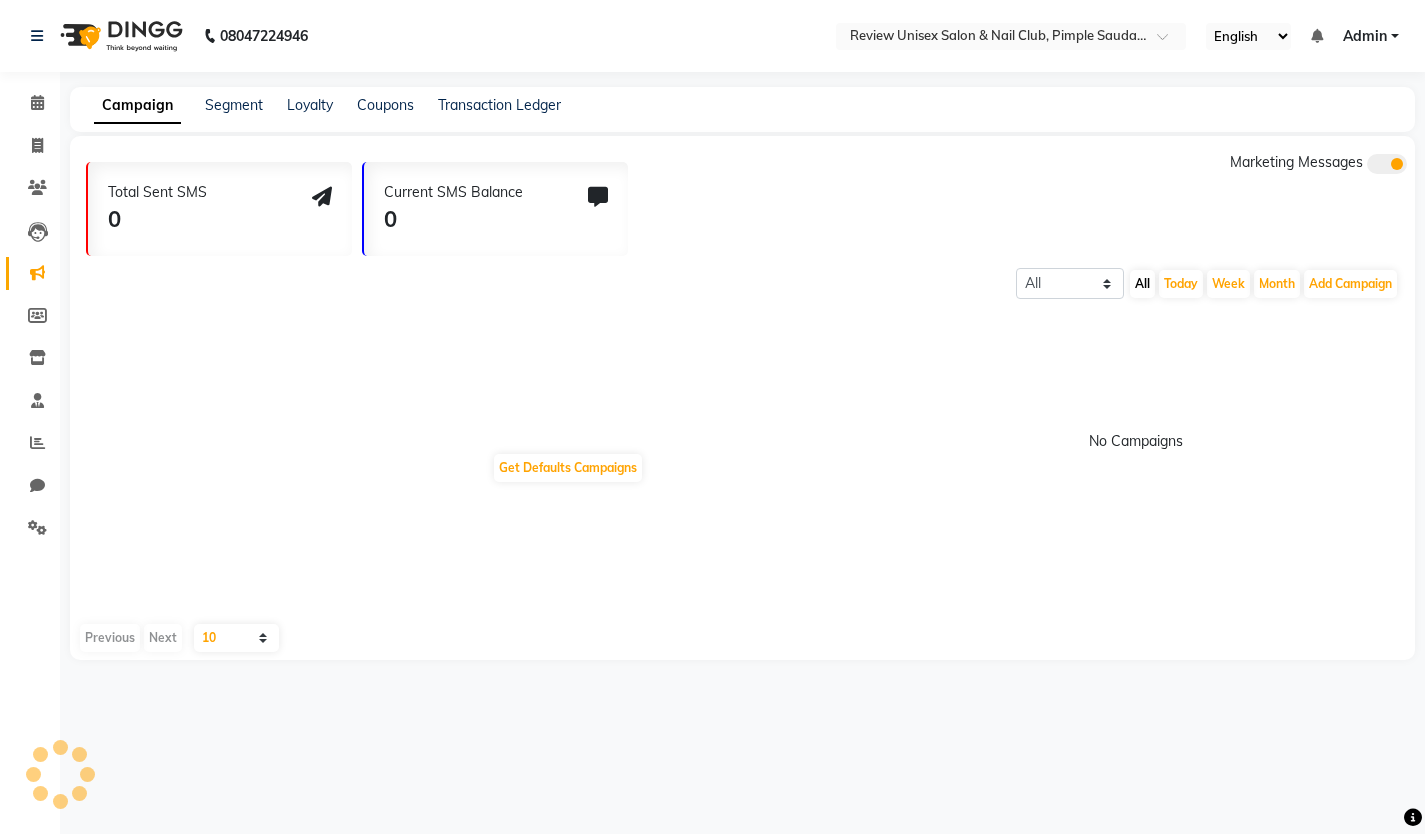 scroll, scrollTop: 0, scrollLeft: 0, axis: both 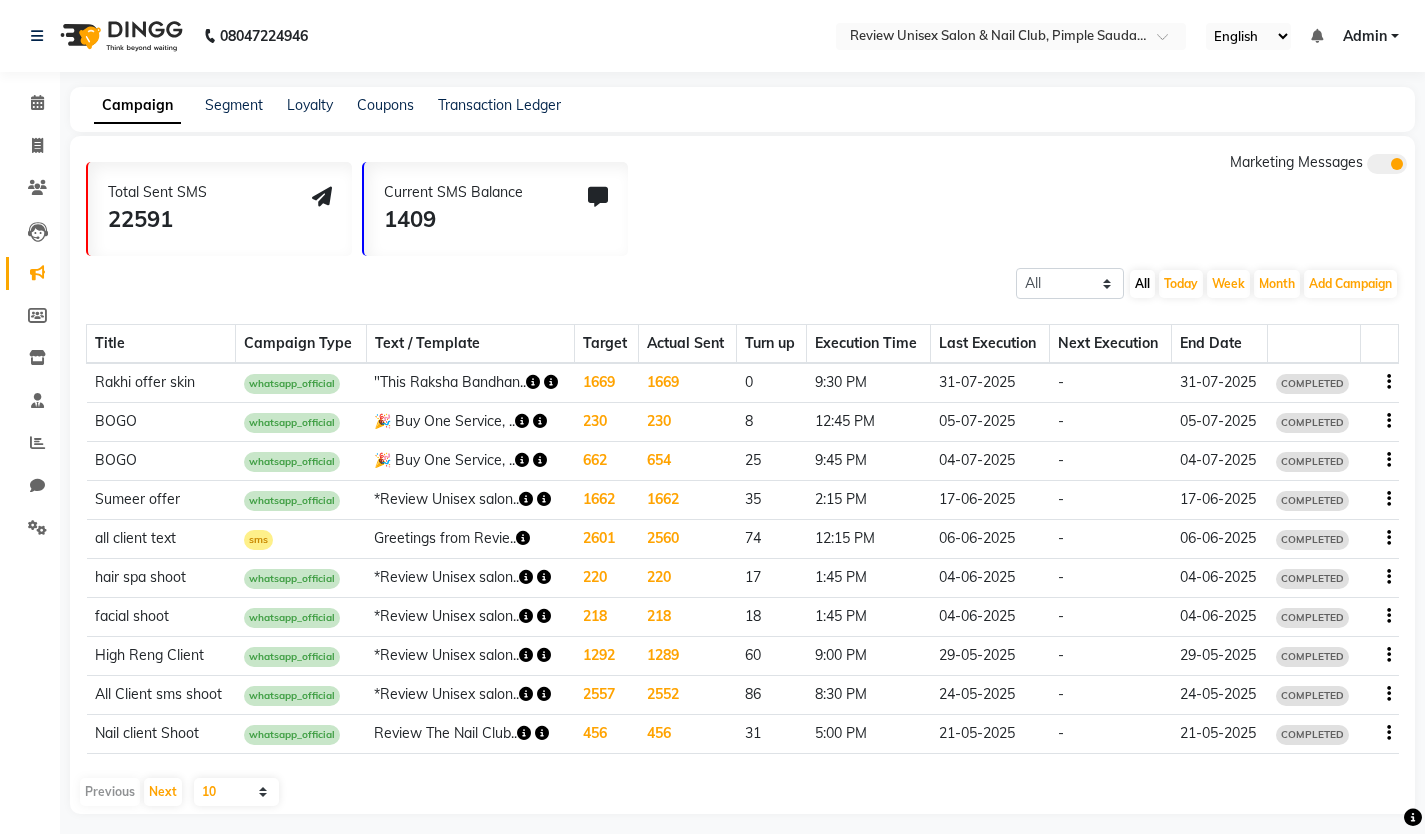 click on "1669" 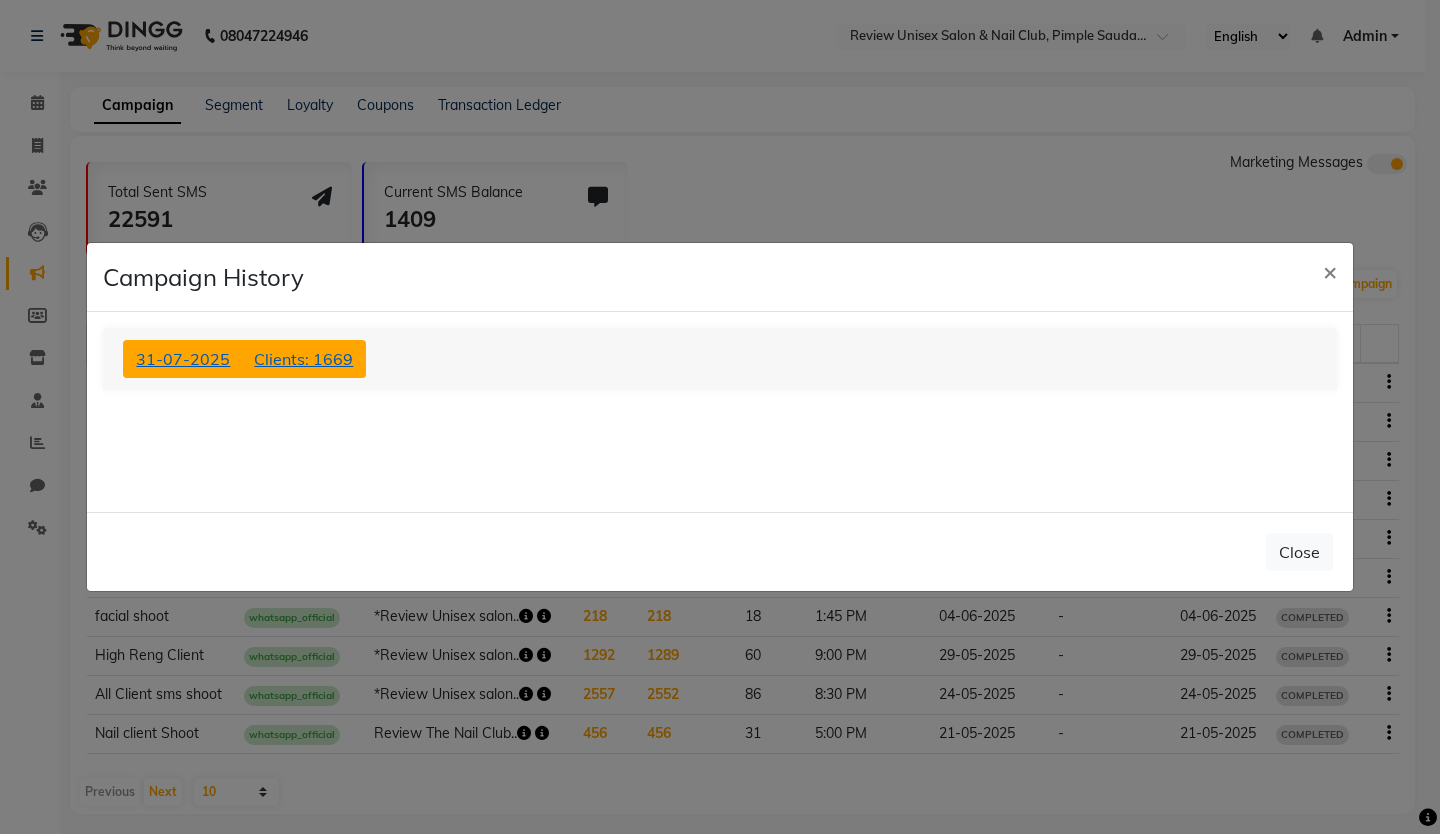 click on "Clients: 1669" at bounding box center [303, 359] 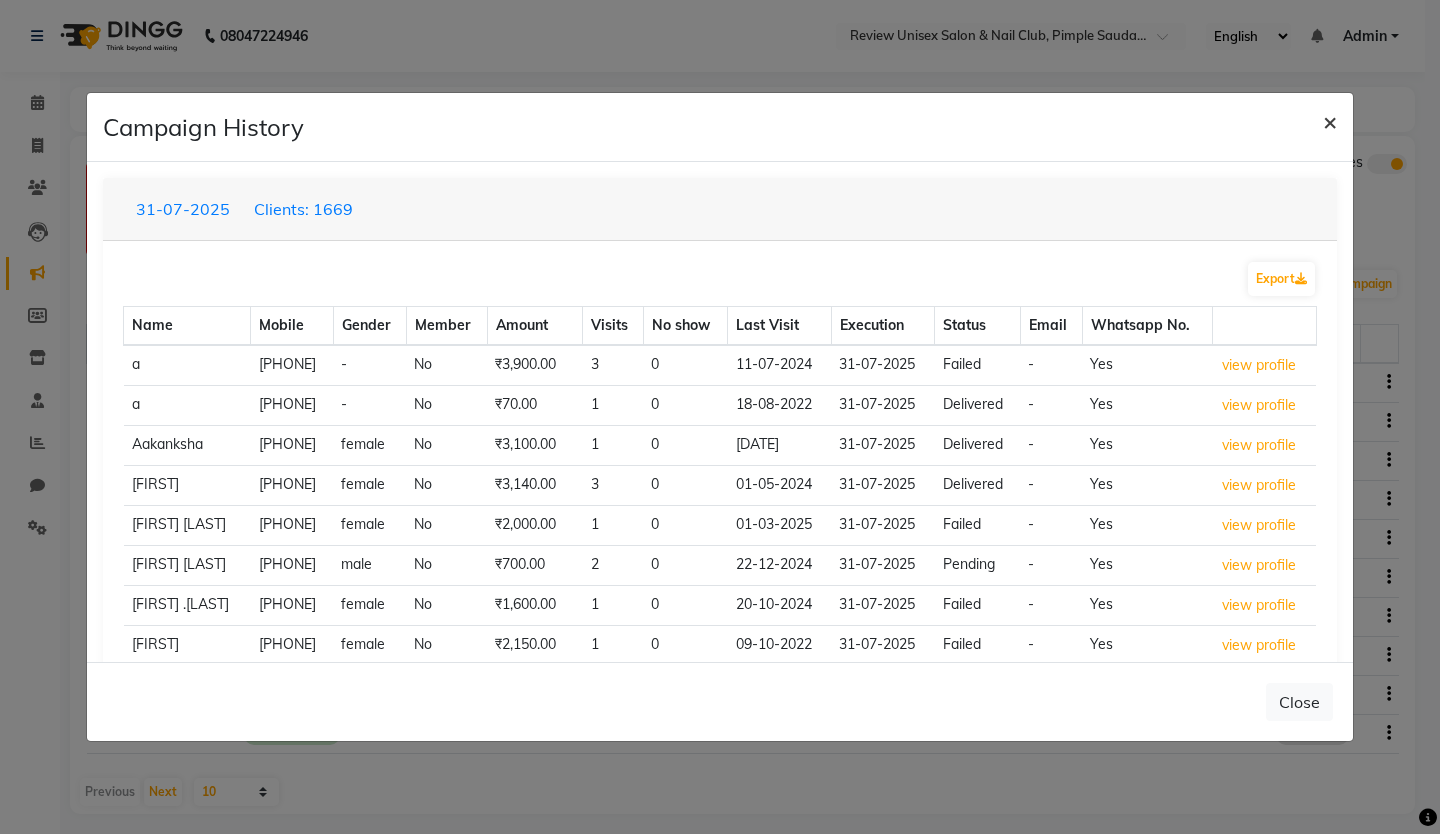 click on "×" 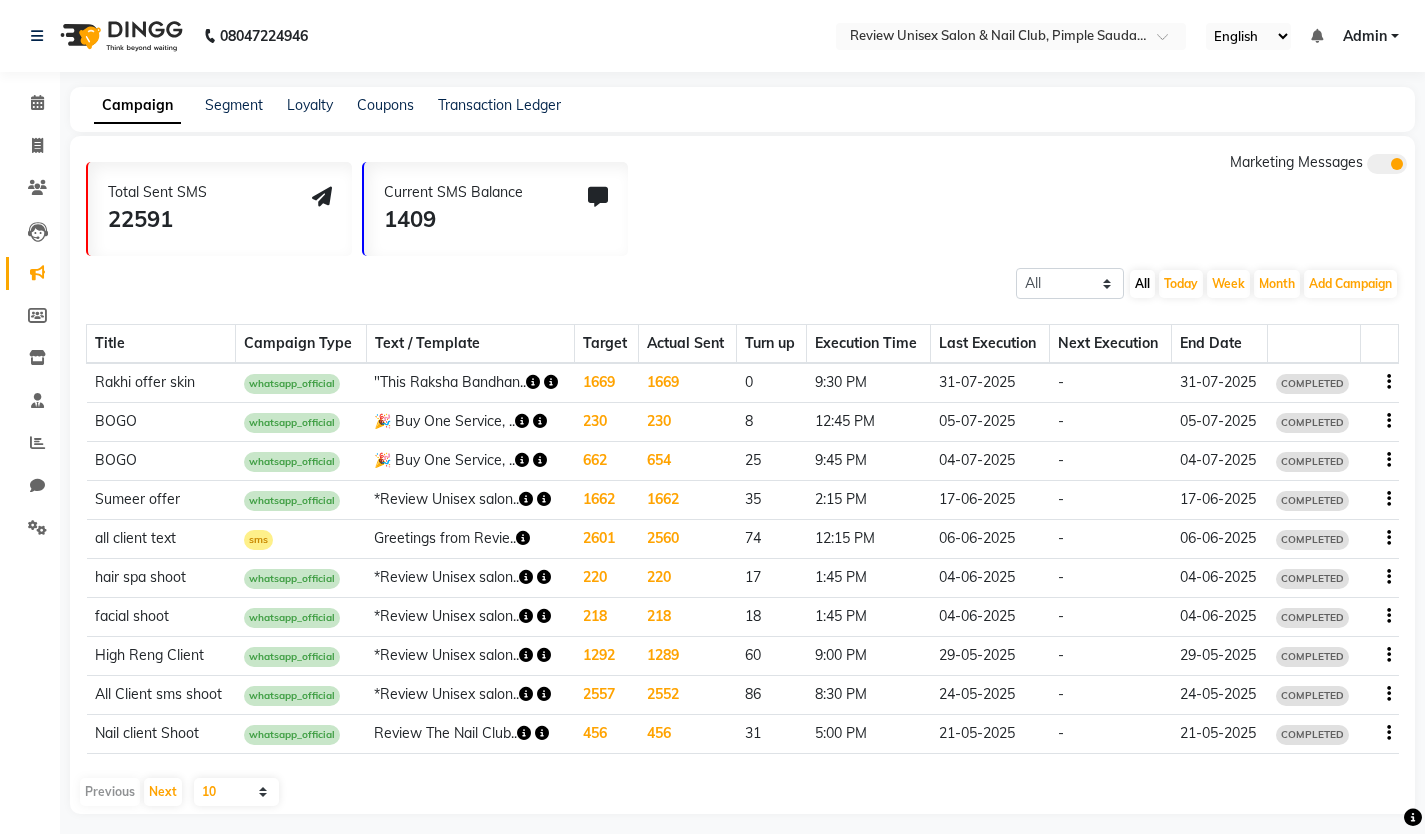 click on "Campaign Segment Loyalty Coupons Transaction Ledger" 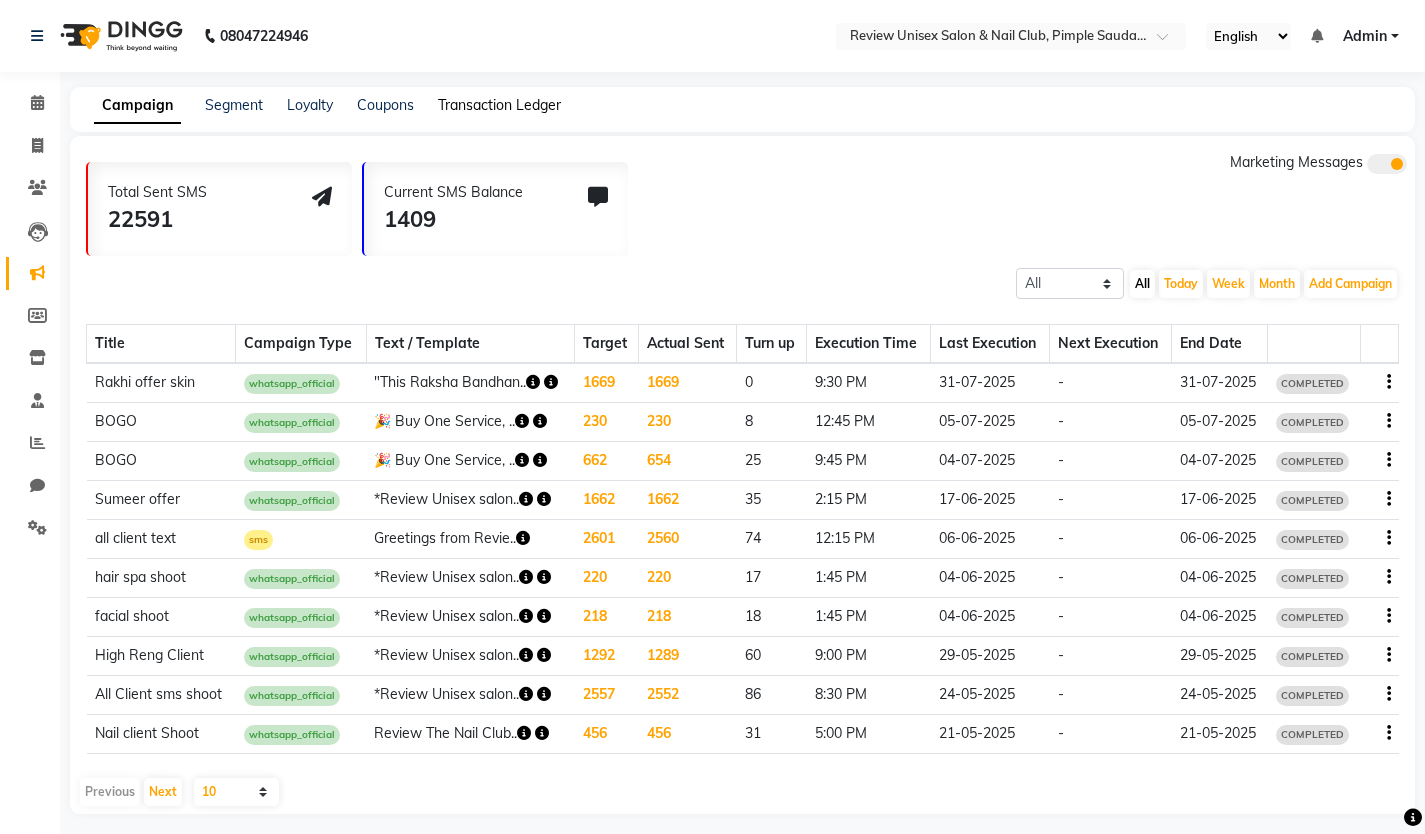 click on "Transaction Ledger" 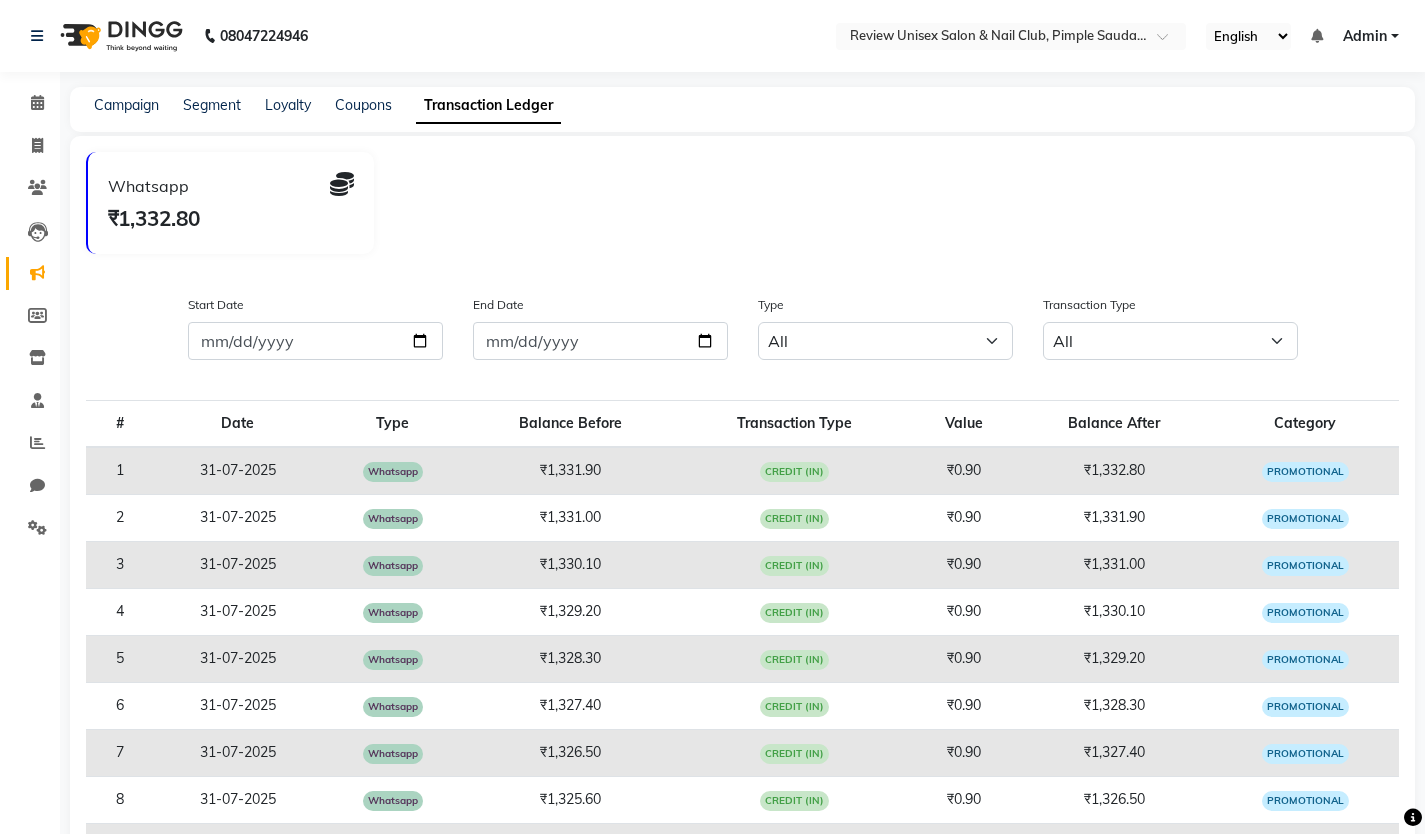 click on "Whatsapp   ₹1,332.80" 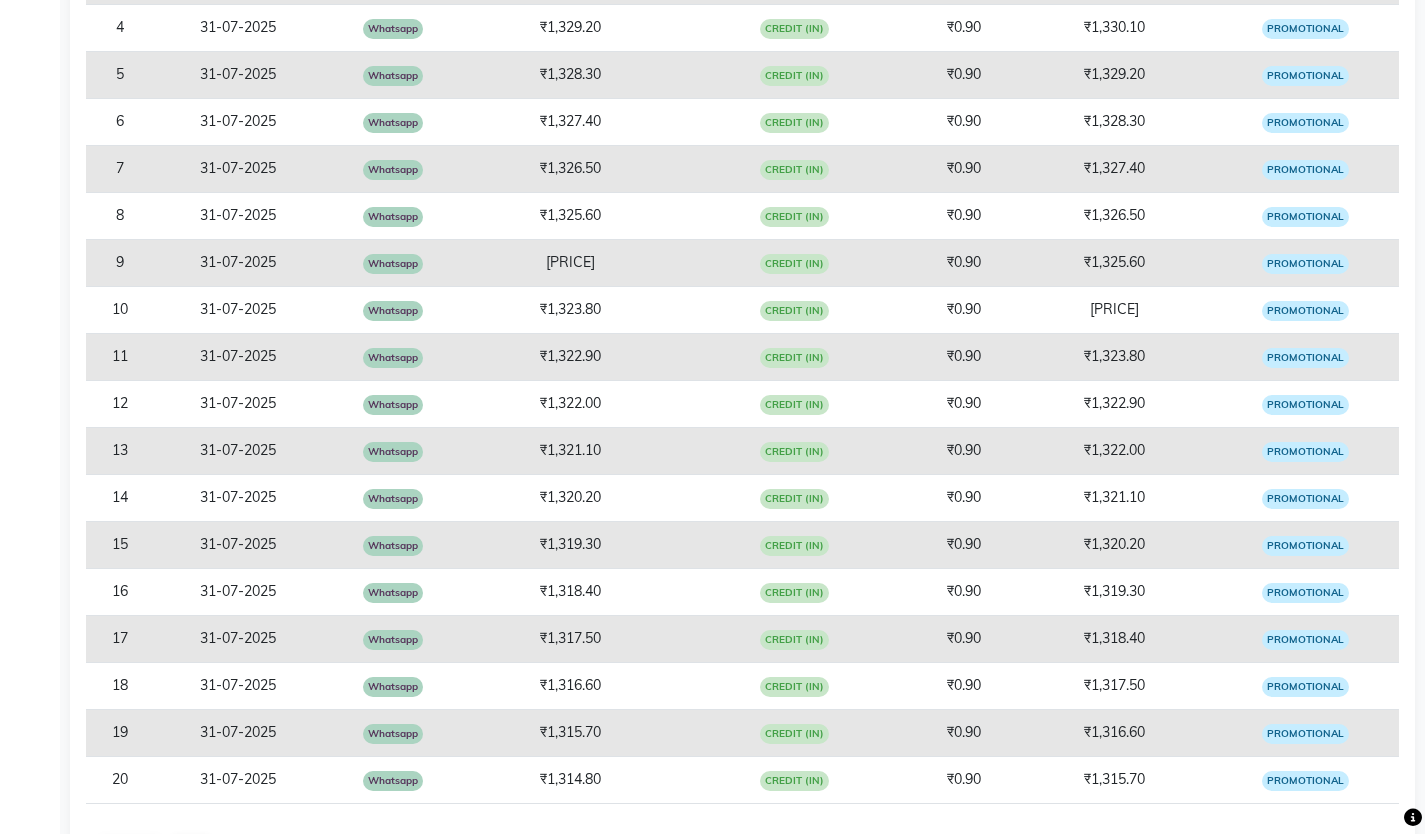 scroll, scrollTop: 656, scrollLeft: 0, axis: vertical 